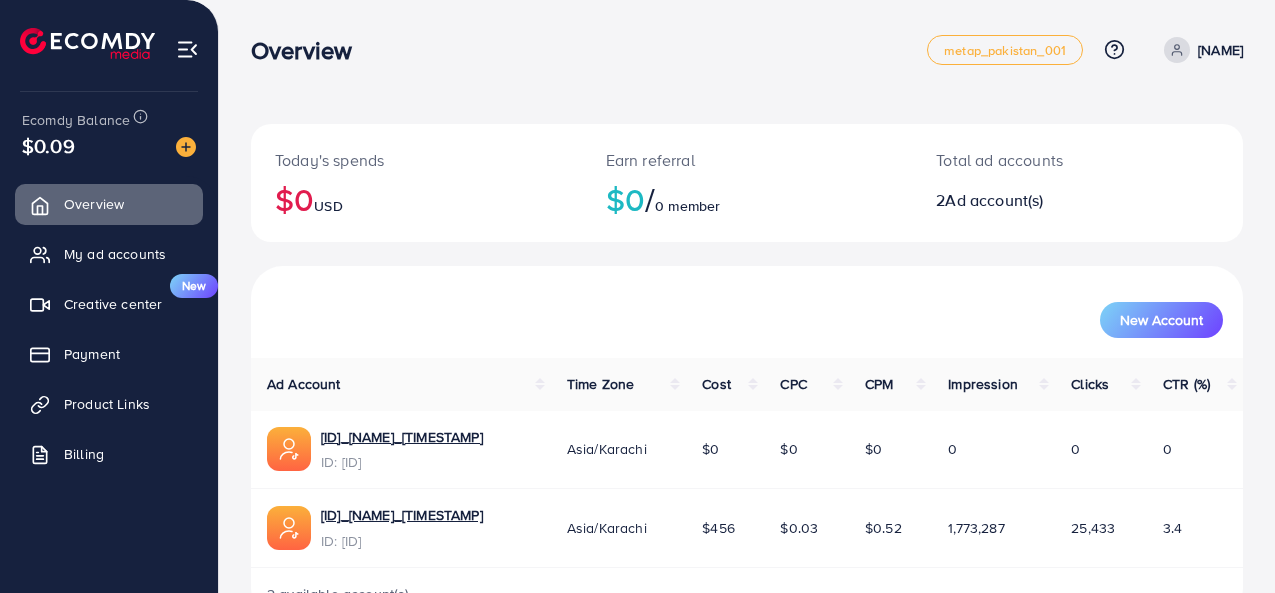 scroll, scrollTop: 0, scrollLeft: 0, axis: both 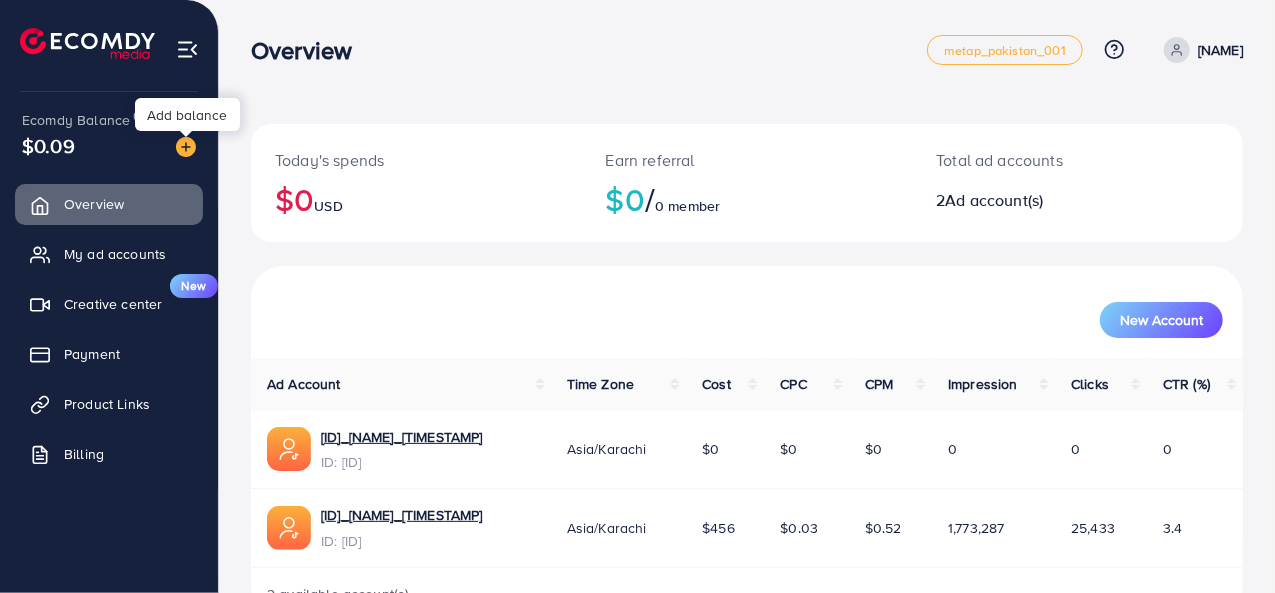click at bounding box center (186, 147) 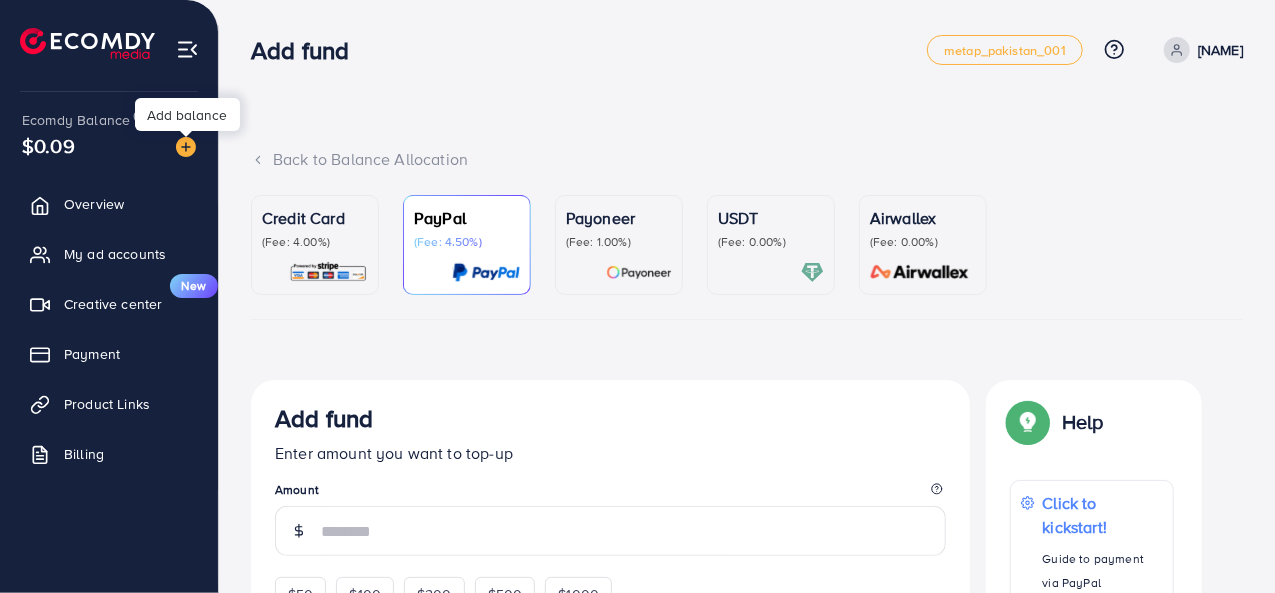 click at bounding box center (186, 147) 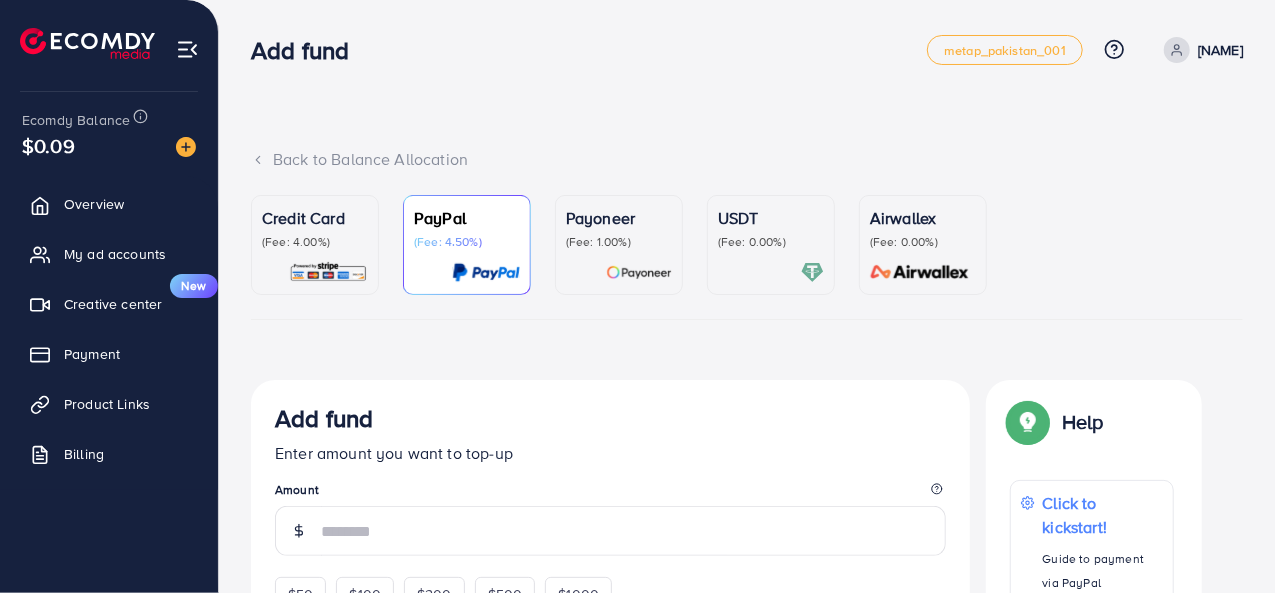 click on "USDT   (Fee: 0.00%)" at bounding box center (771, 245) 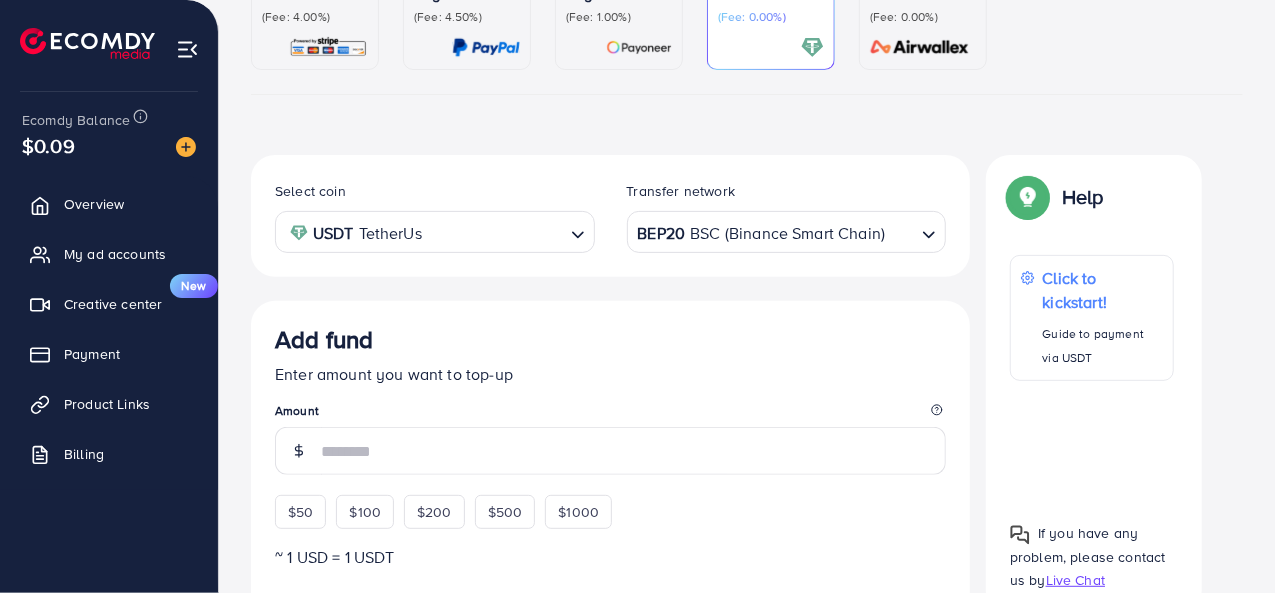 scroll, scrollTop: 226, scrollLeft: 0, axis: vertical 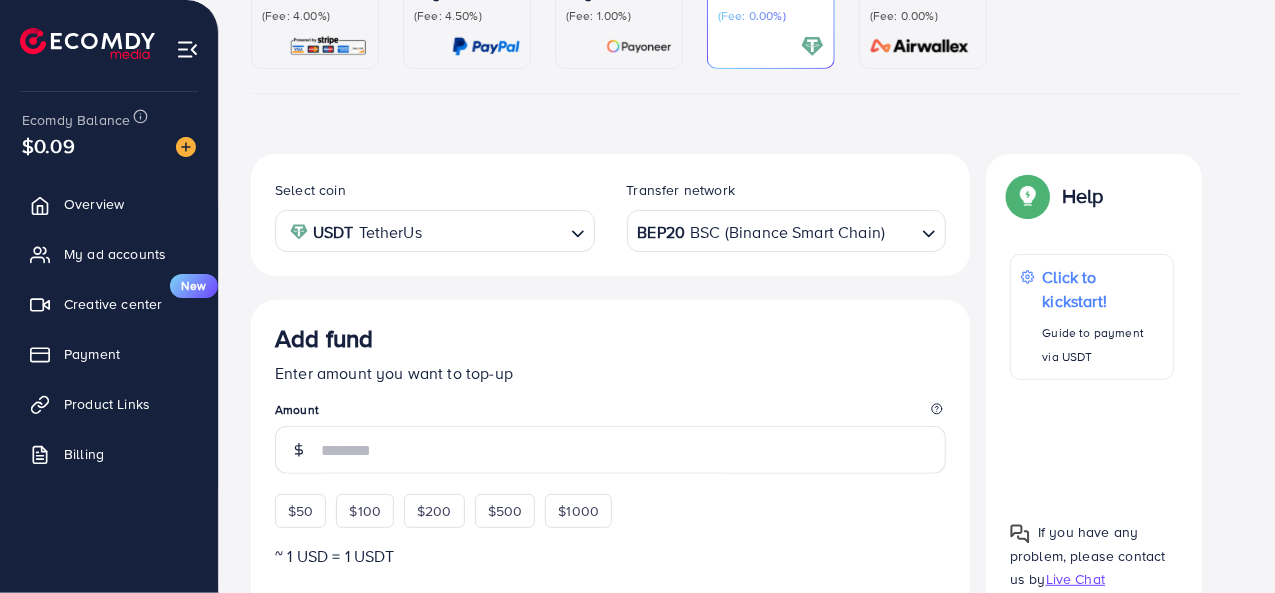 click on "BEP20 BSC (Binance Smart Chain)" at bounding box center (775, 229) 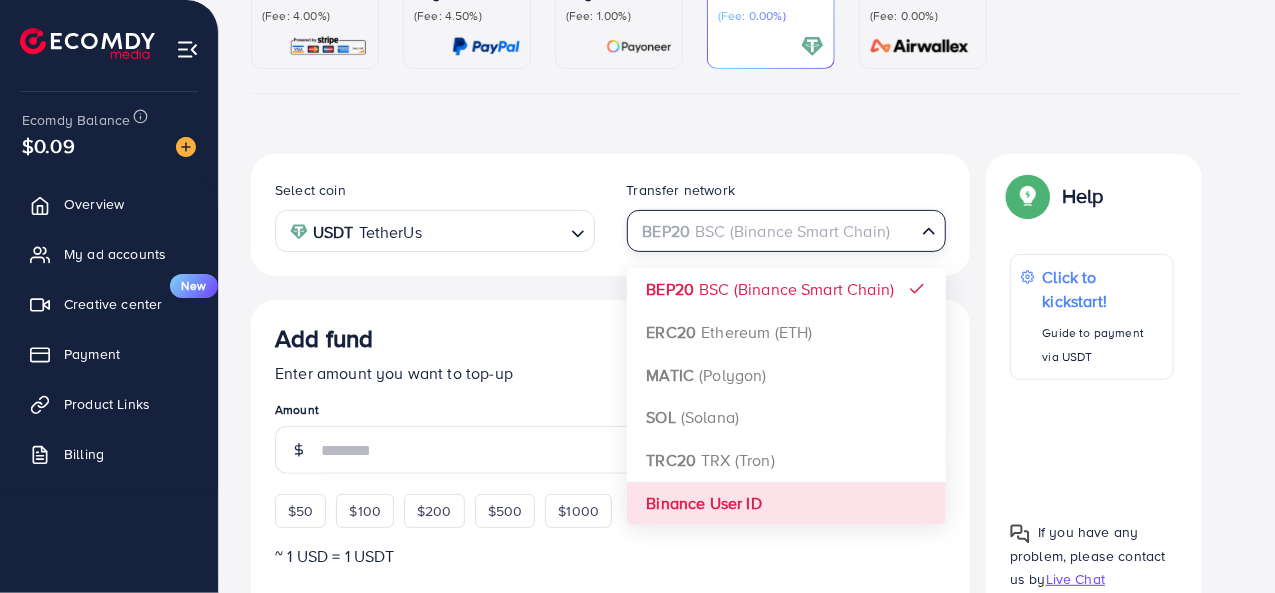 click on "Select coin   USDT TetherUs           Loading...     Transfer network   BEP20 BSC (Binance Smart Chain)           Loading...     BEP20 BSC (Binance Smart Chain) ERC20 Ethereum (ETH) MATIC (Polygon) SOL (Solana) TRC20 TRX (Tron) Binance User ID        Add fund  Enter amount you want to top-up Amount $50 $100 $200 $500 $1000  ~ 1 USD = 1 USDT   Add USDT amount  1/2 I would like to make a donation to support my Account Manager. 5% 10% 15% 20%  Continue   Summary   Amount   --   Payment Method   --   Coin type   --   Service charge   (3.00%)   --   Tax   (3.00%)   --   Transfer network   --   Total Amount   --" at bounding box center (610, 688) 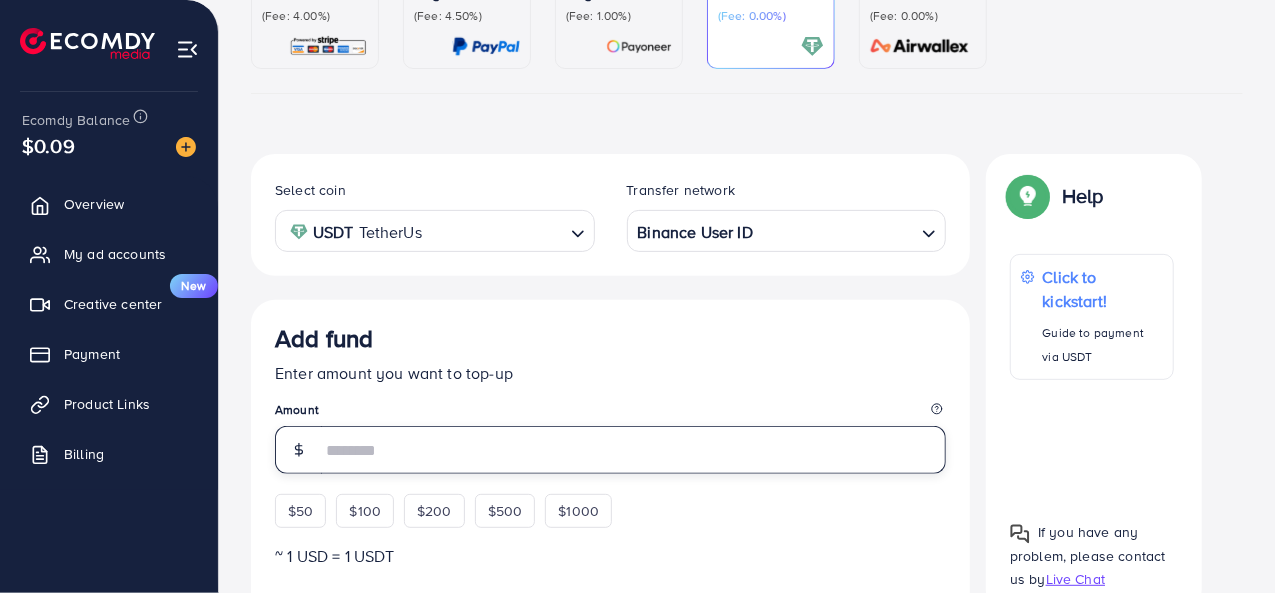 click at bounding box center (633, 450) 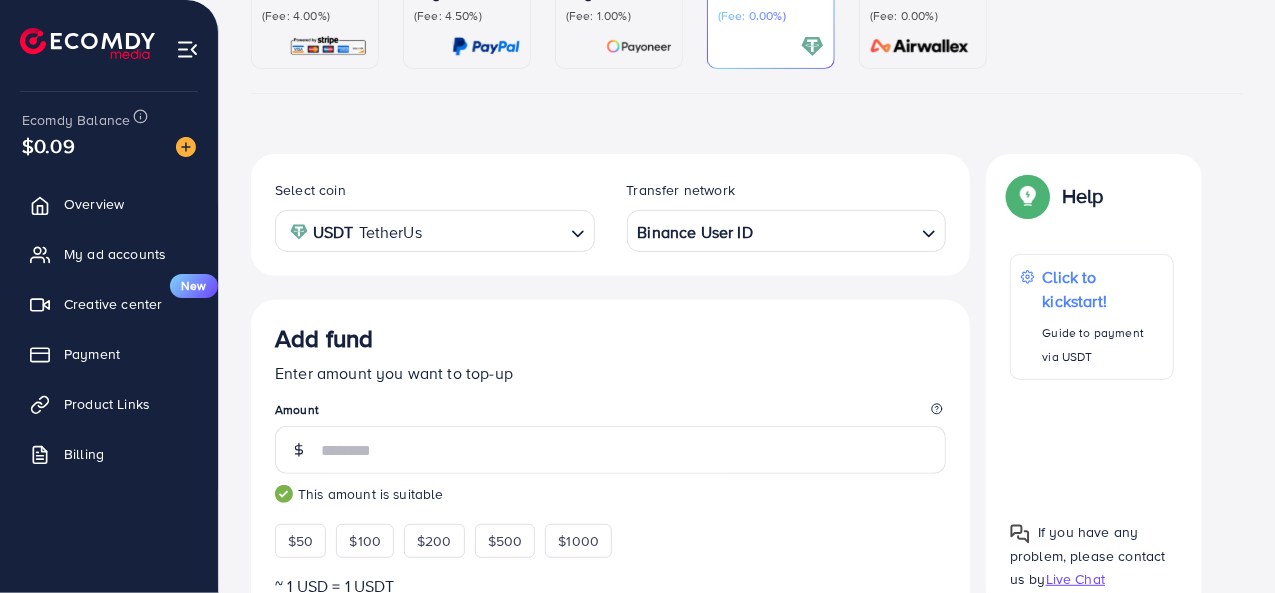 click on "Add fund" at bounding box center [610, 342] 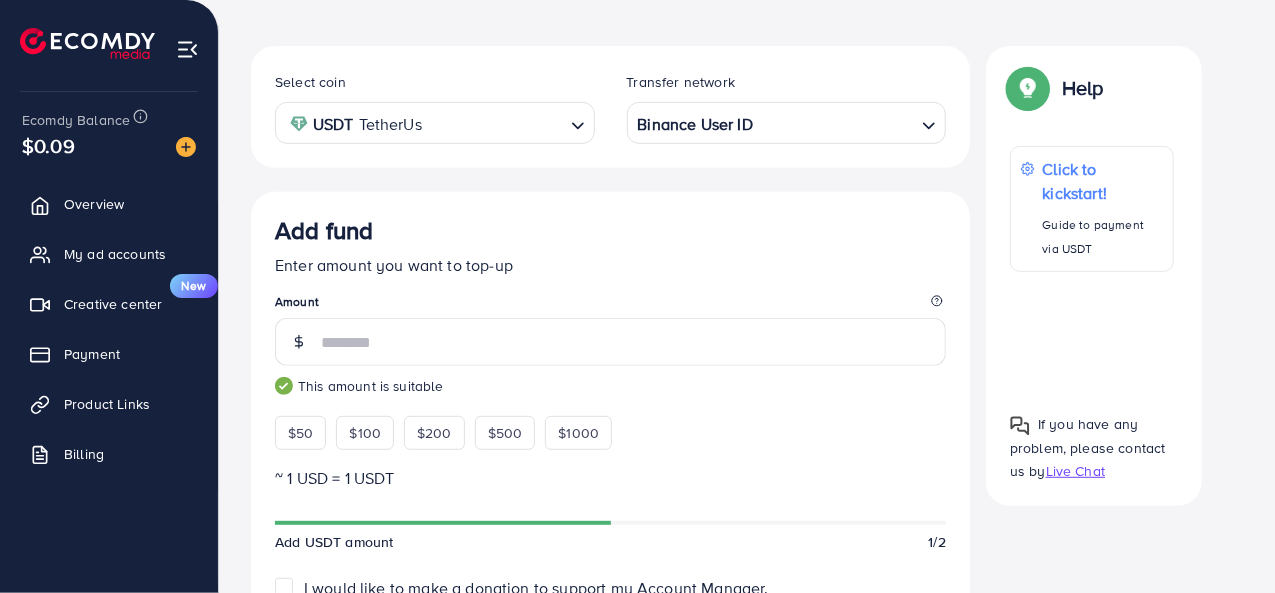 scroll, scrollTop: 313, scrollLeft: 0, axis: vertical 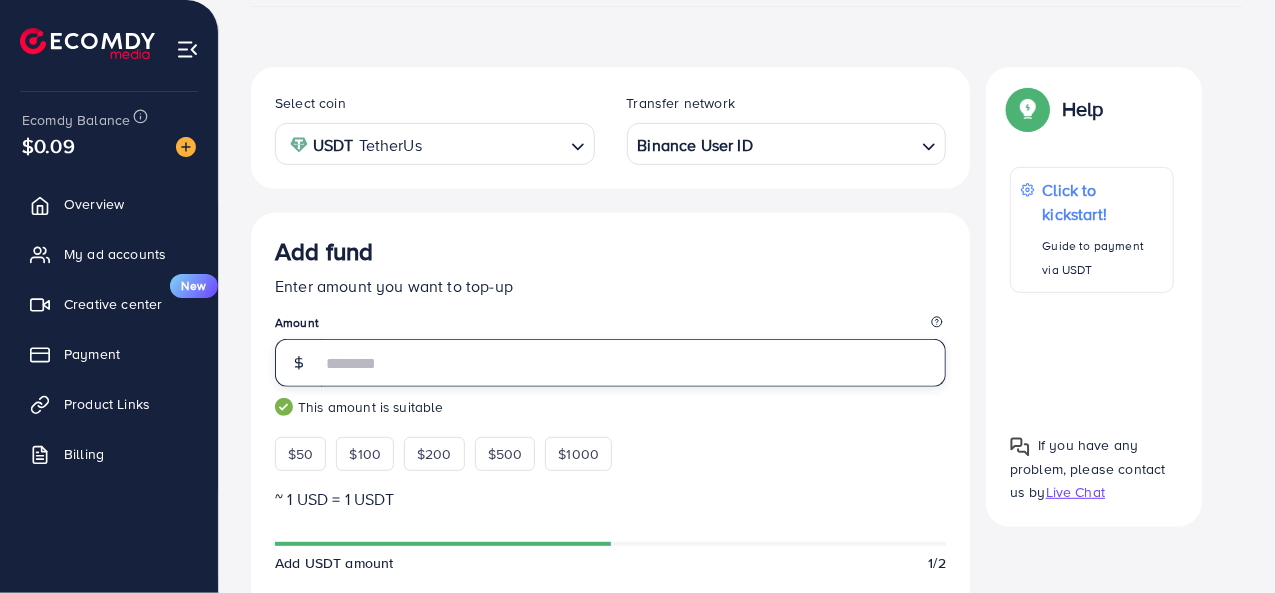 click on "**" at bounding box center [633, 363] 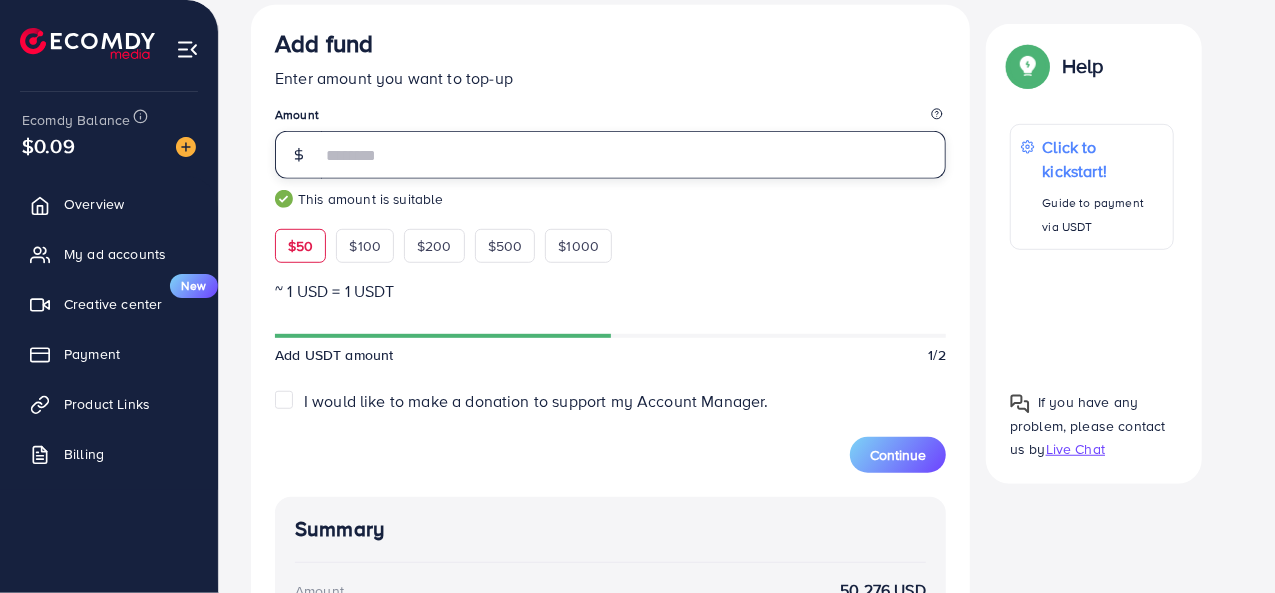 scroll, scrollTop: 520, scrollLeft: 0, axis: vertical 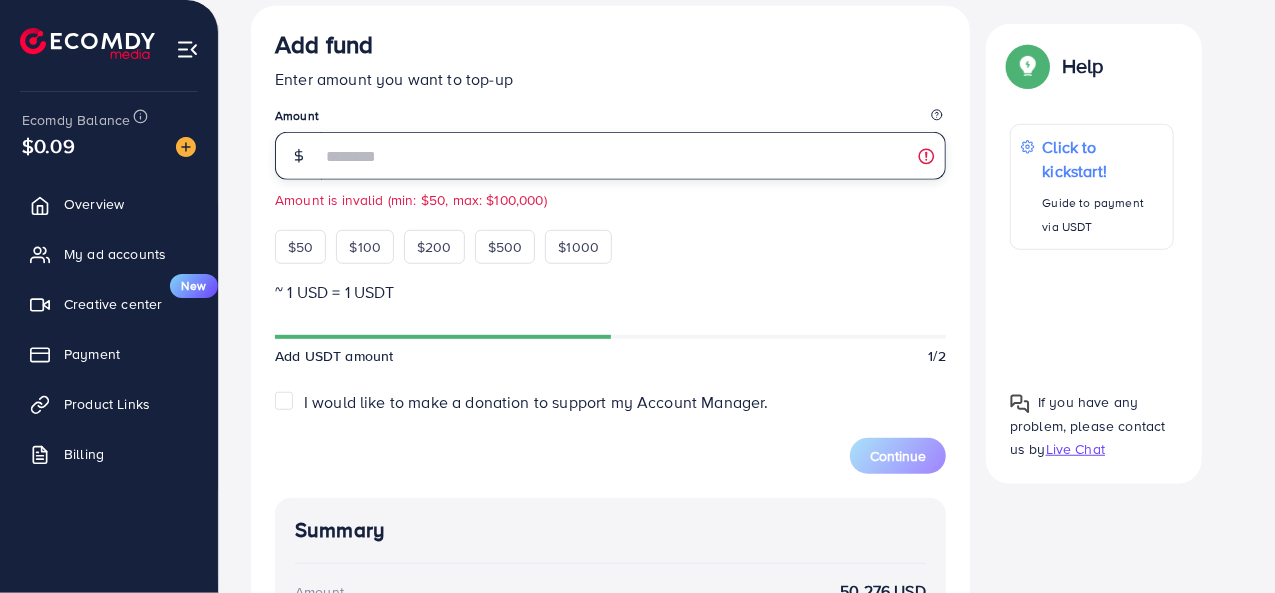 type on "**" 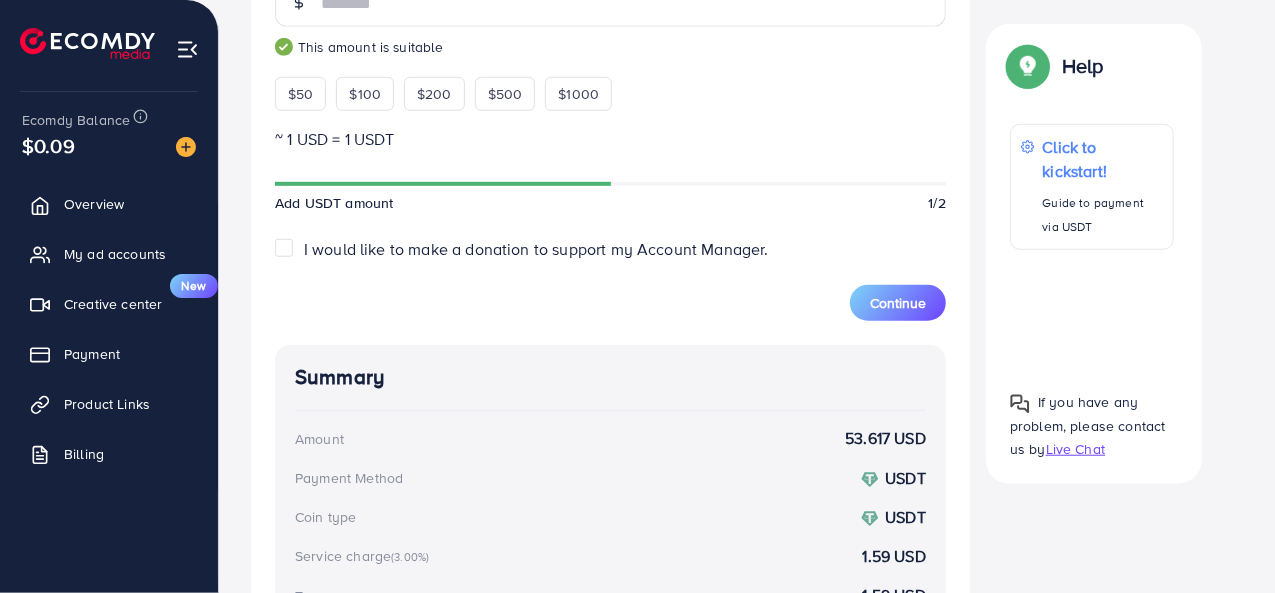 click on "Continue" at bounding box center (610, 291) 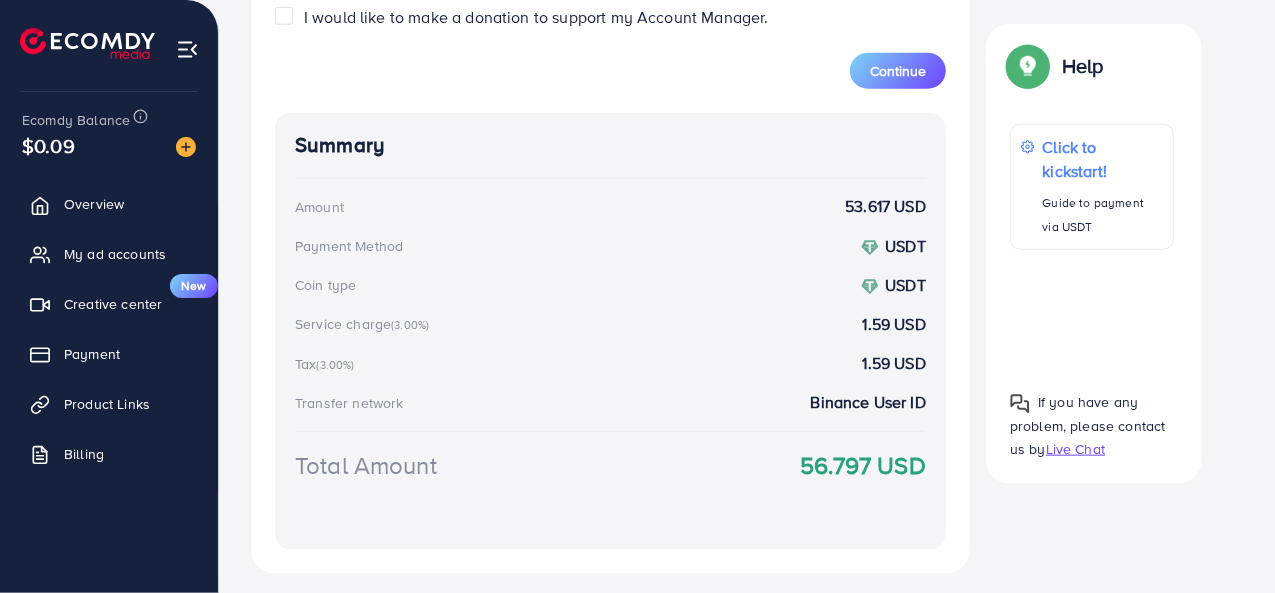 scroll, scrollTop: 862, scrollLeft: 0, axis: vertical 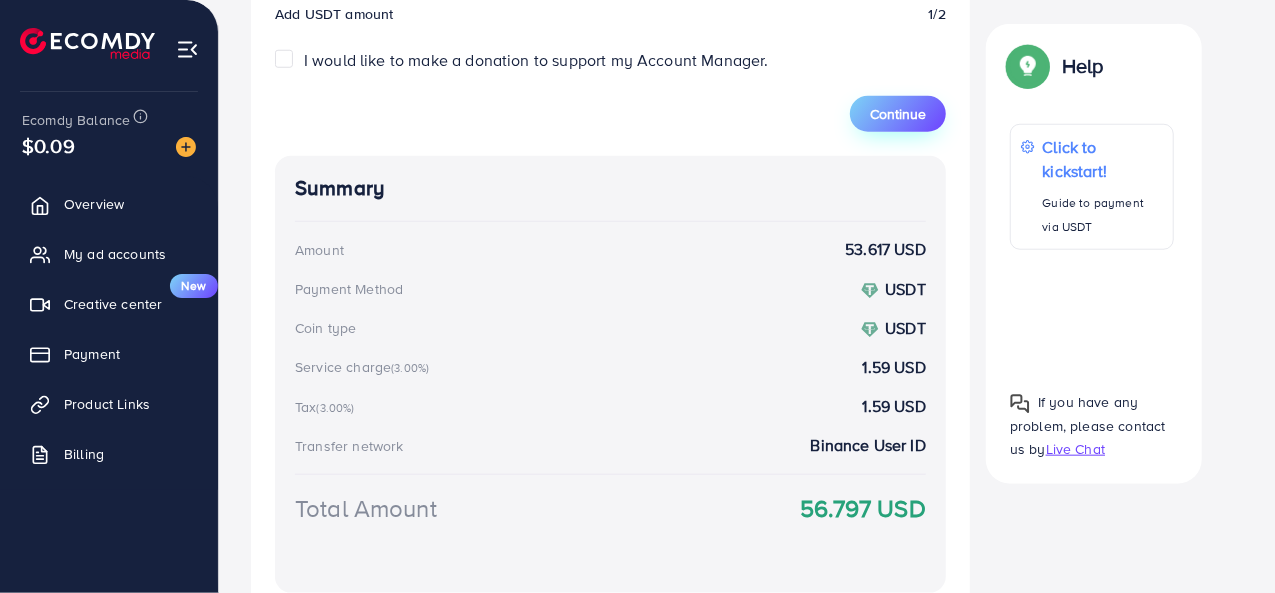 click on "Continue" at bounding box center (898, 114) 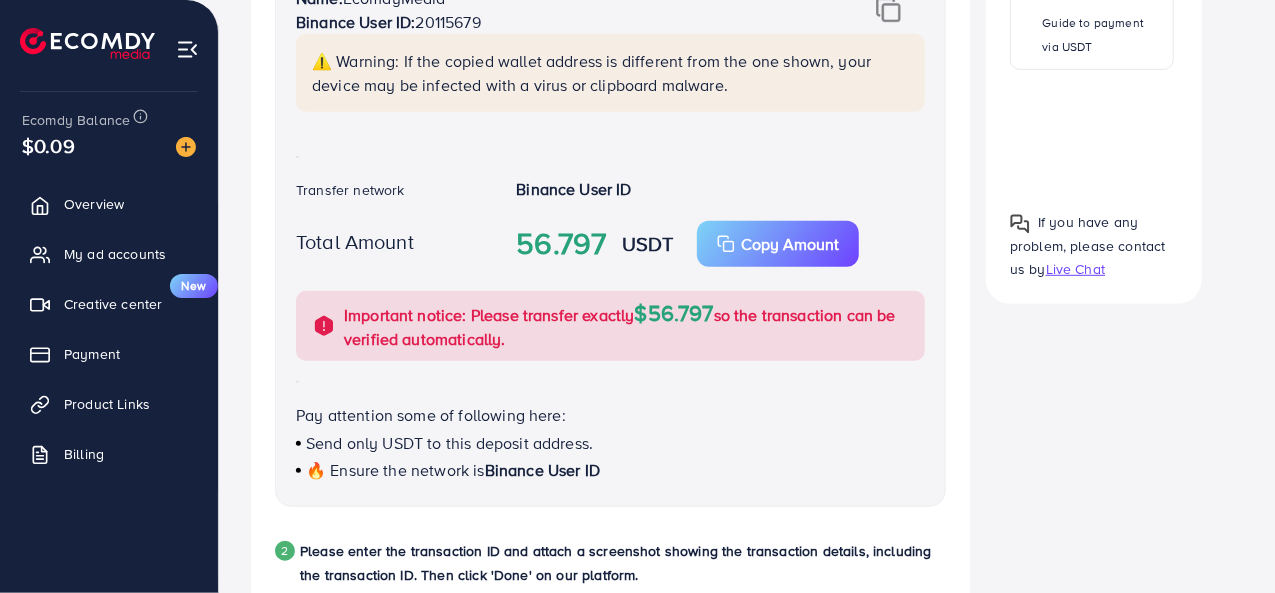 scroll, scrollTop: 535, scrollLeft: 0, axis: vertical 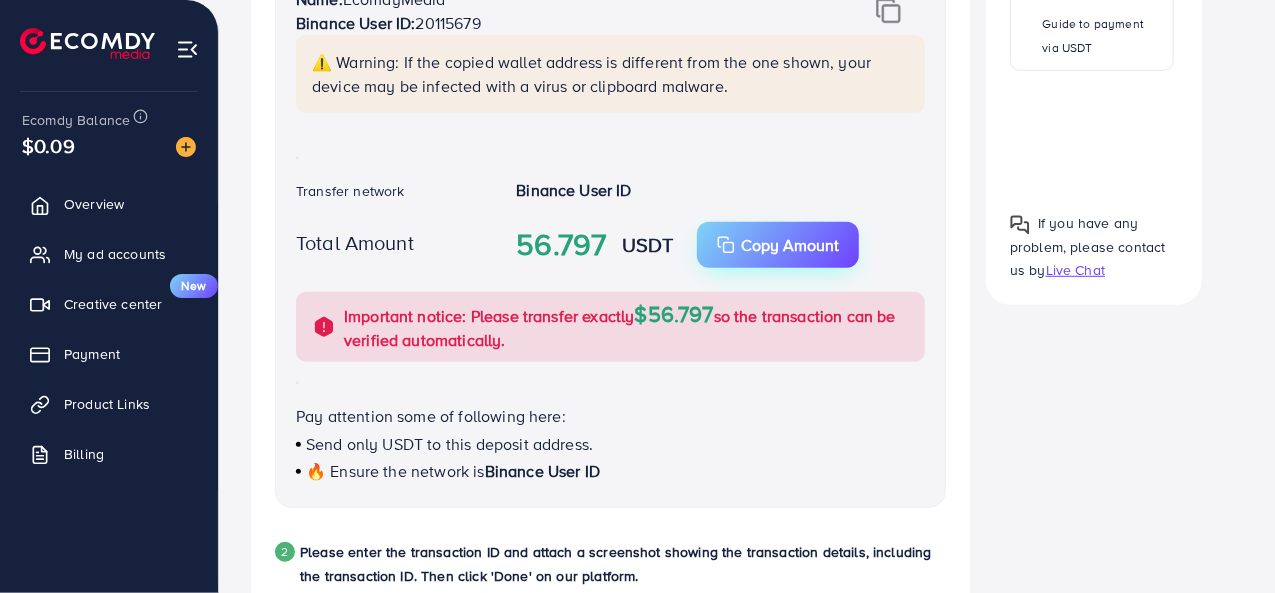 click on "Copy Amount" at bounding box center (778, 245) 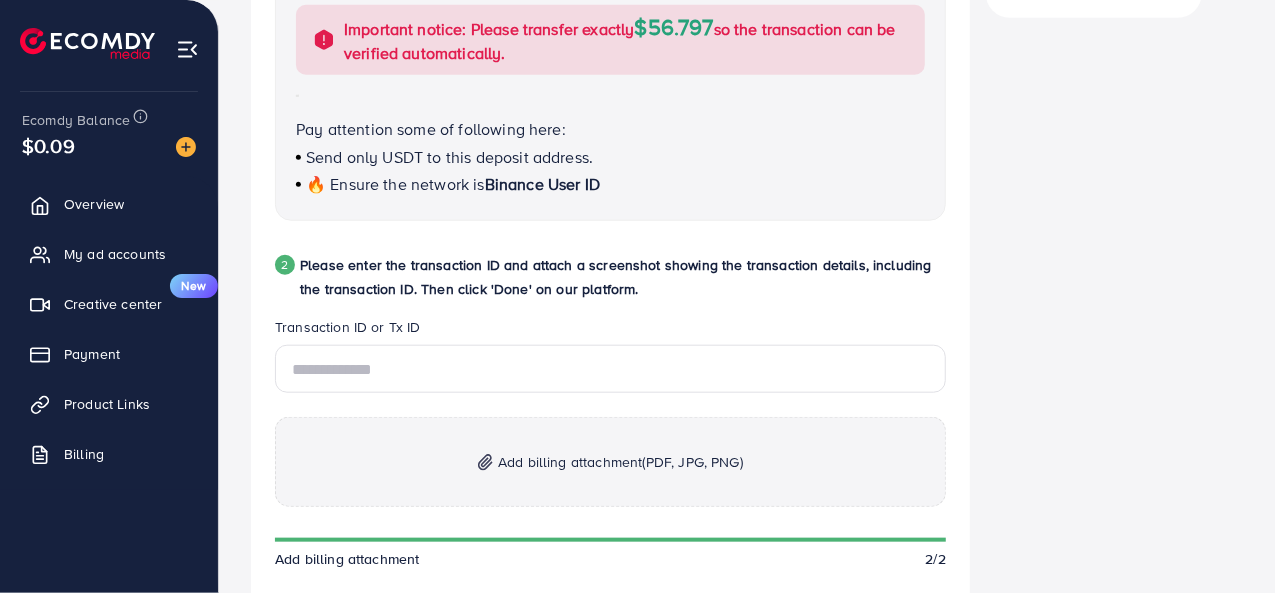 scroll, scrollTop: 842, scrollLeft: 0, axis: vertical 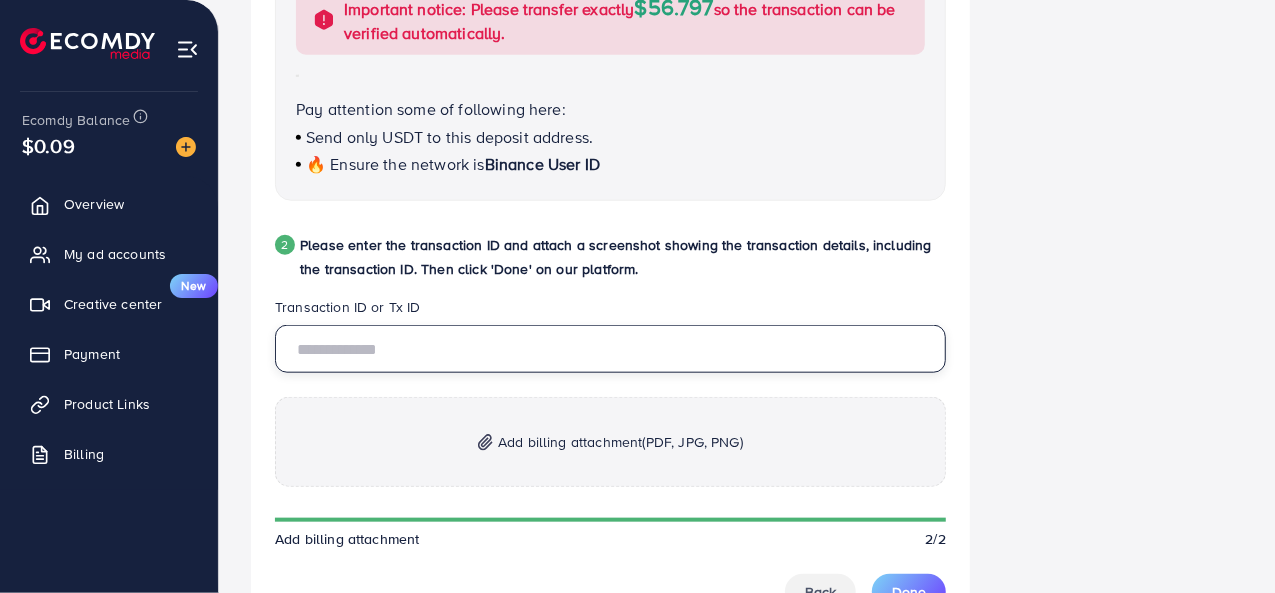 click at bounding box center [610, 349] 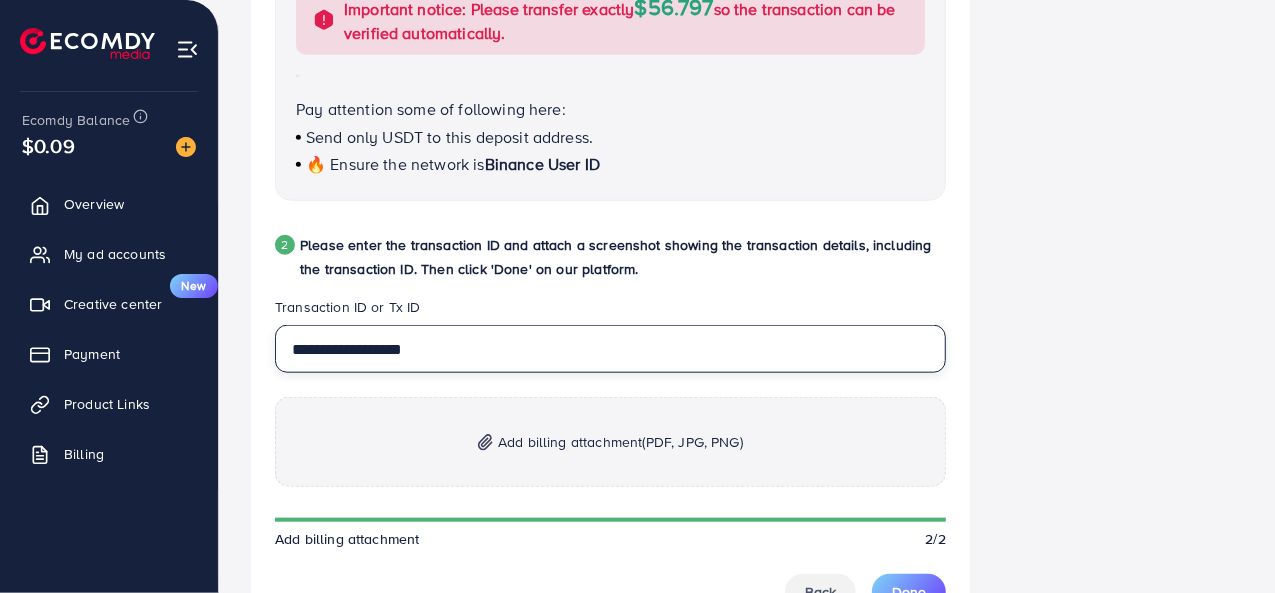 type on "**********" 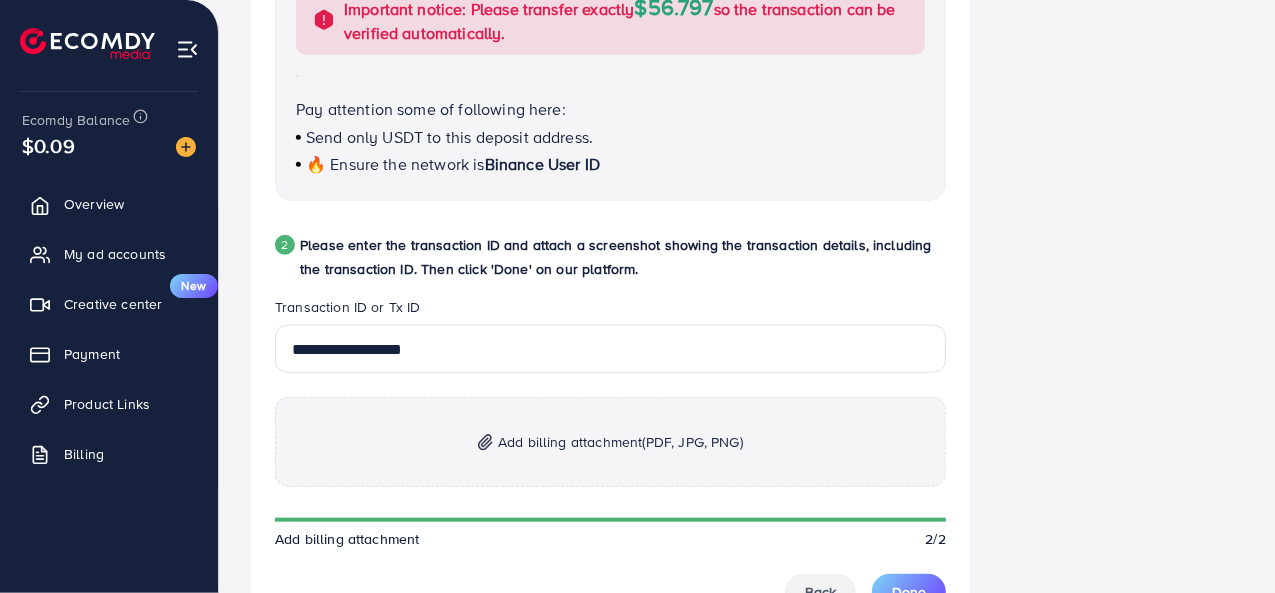 click on "Add billing attachment  (PDF, JPG, PNG)" at bounding box center [610, 442] 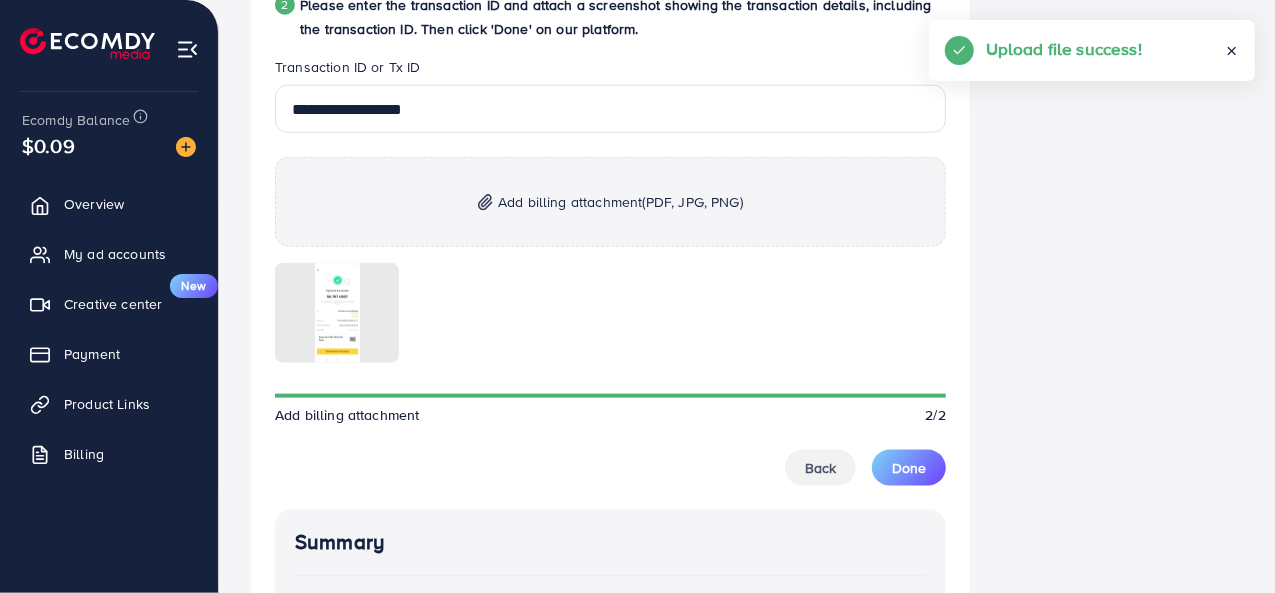scroll, scrollTop: 1128, scrollLeft: 0, axis: vertical 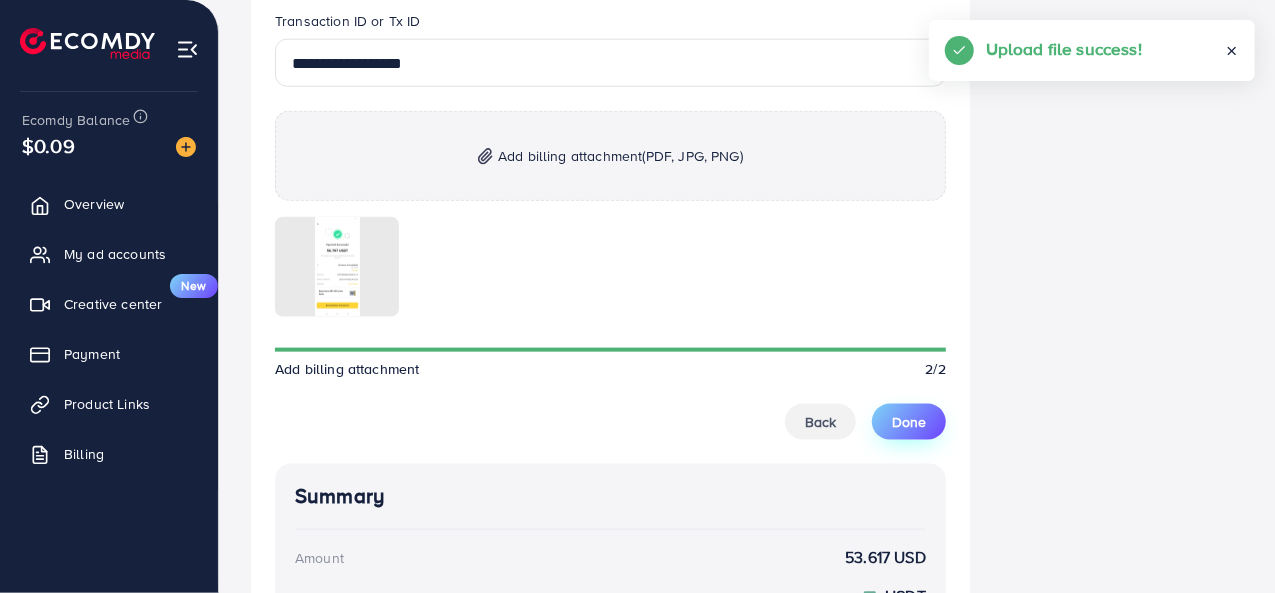 click on "Done" at bounding box center (909, 422) 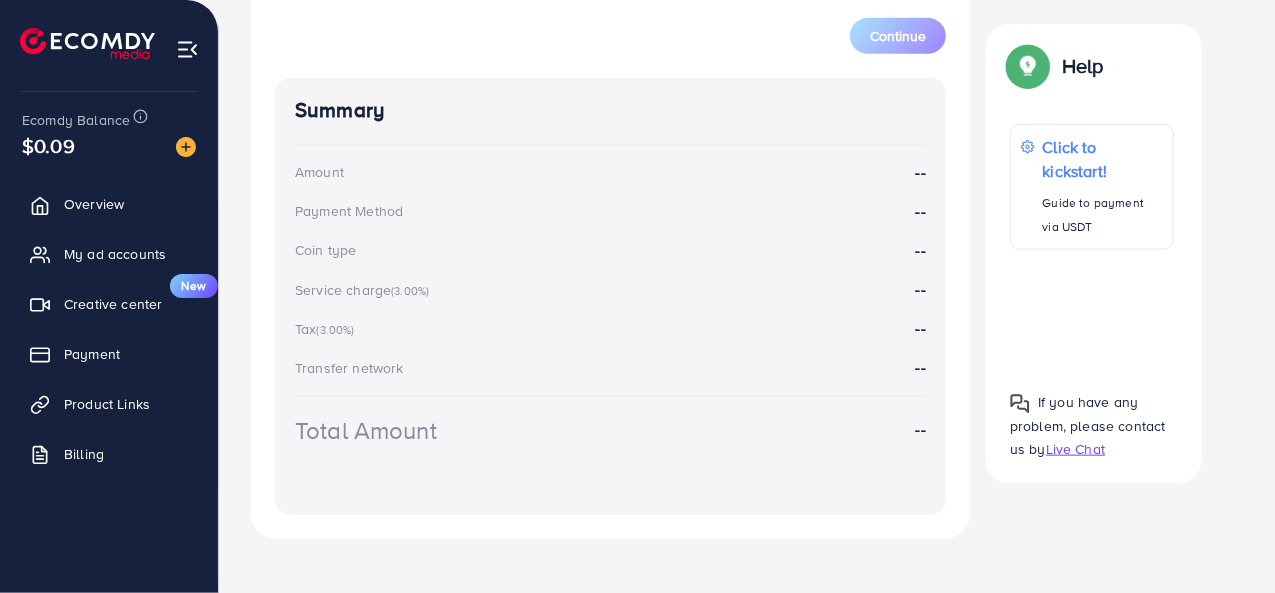 scroll, scrollTop: 925, scrollLeft: 0, axis: vertical 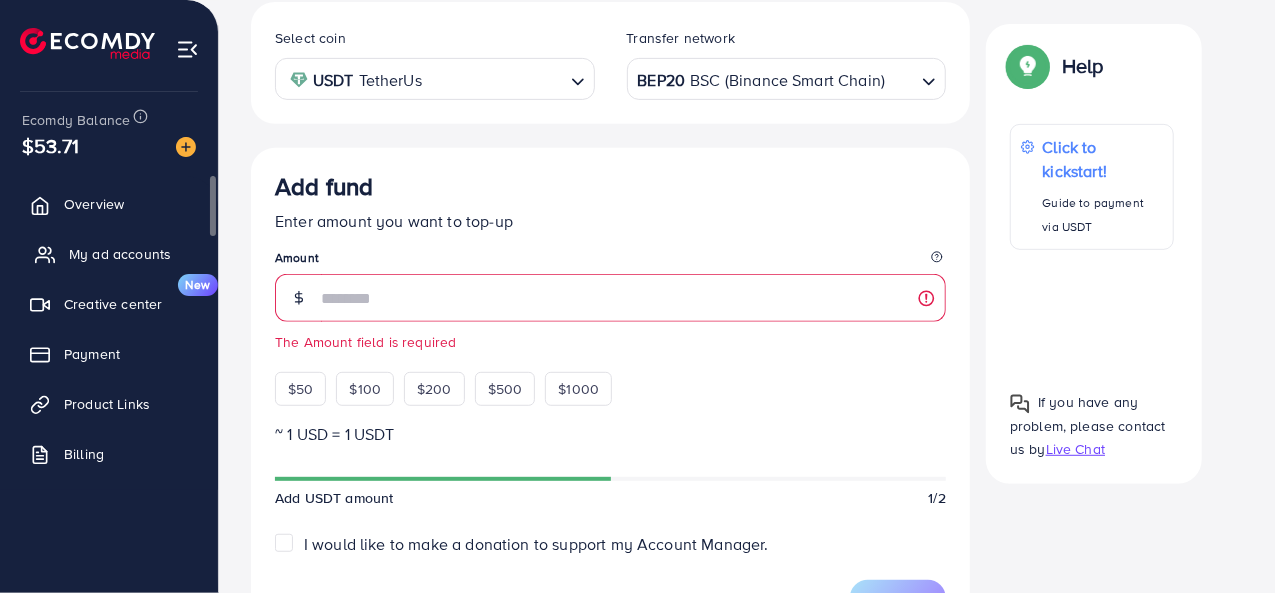 click on "My ad accounts" at bounding box center [120, 254] 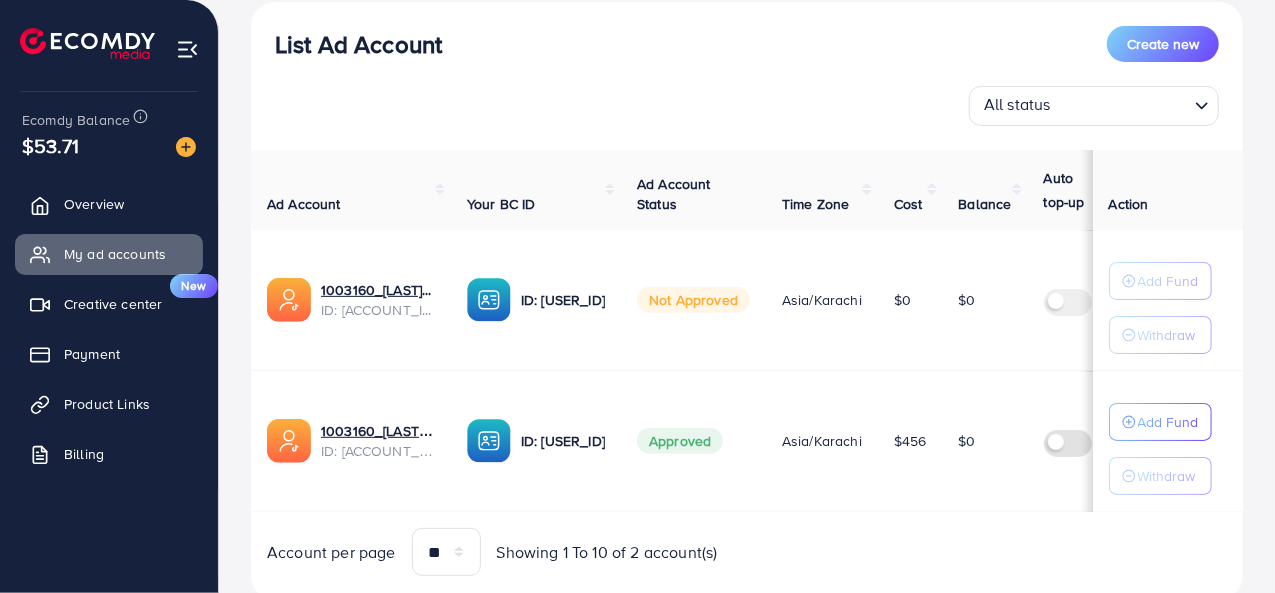scroll, scrollTop: 273, scrollLeft: 0, axis: vertical 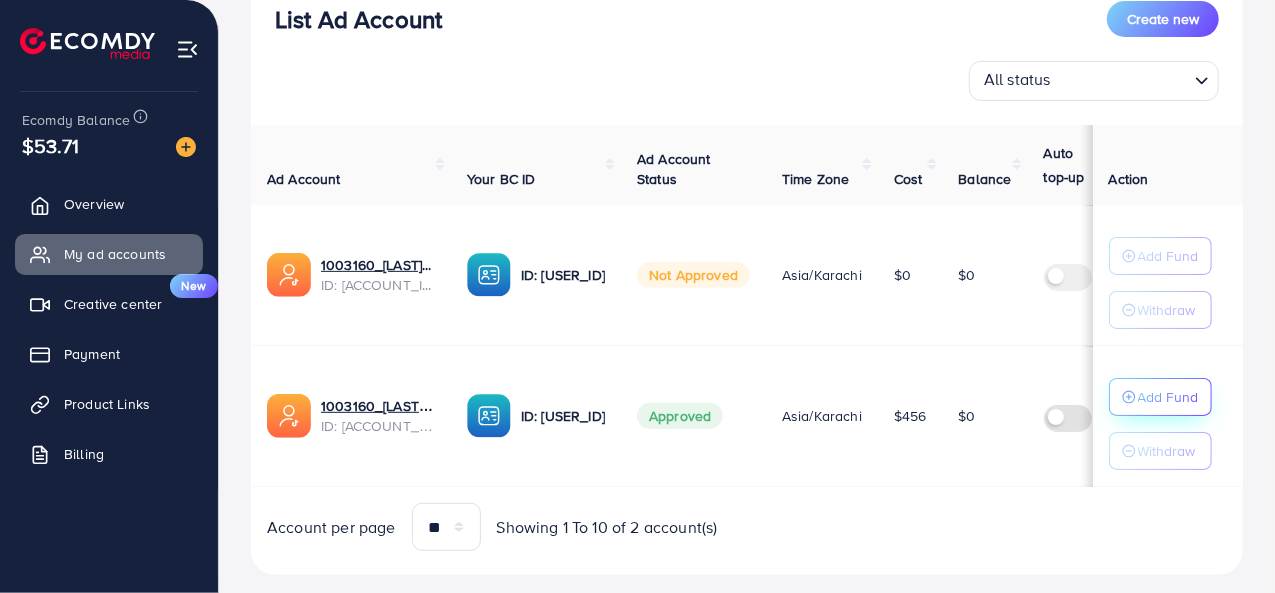 click on "Add Fund" at bounding box center (1168, 397) 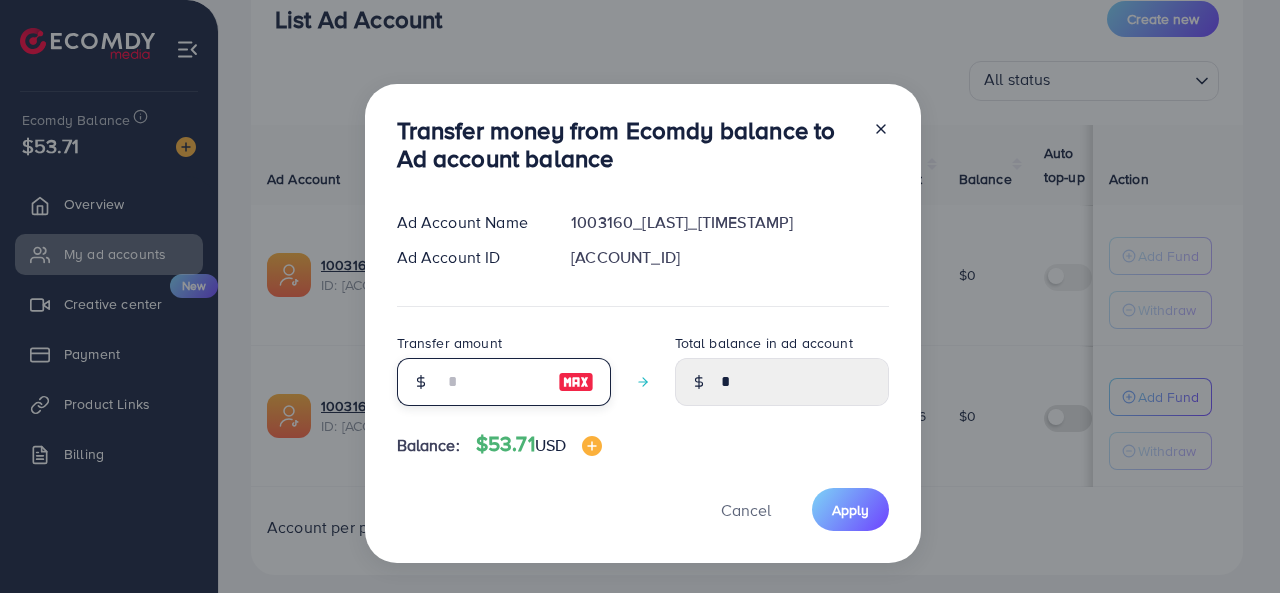 click at bounding box center (493, 382) 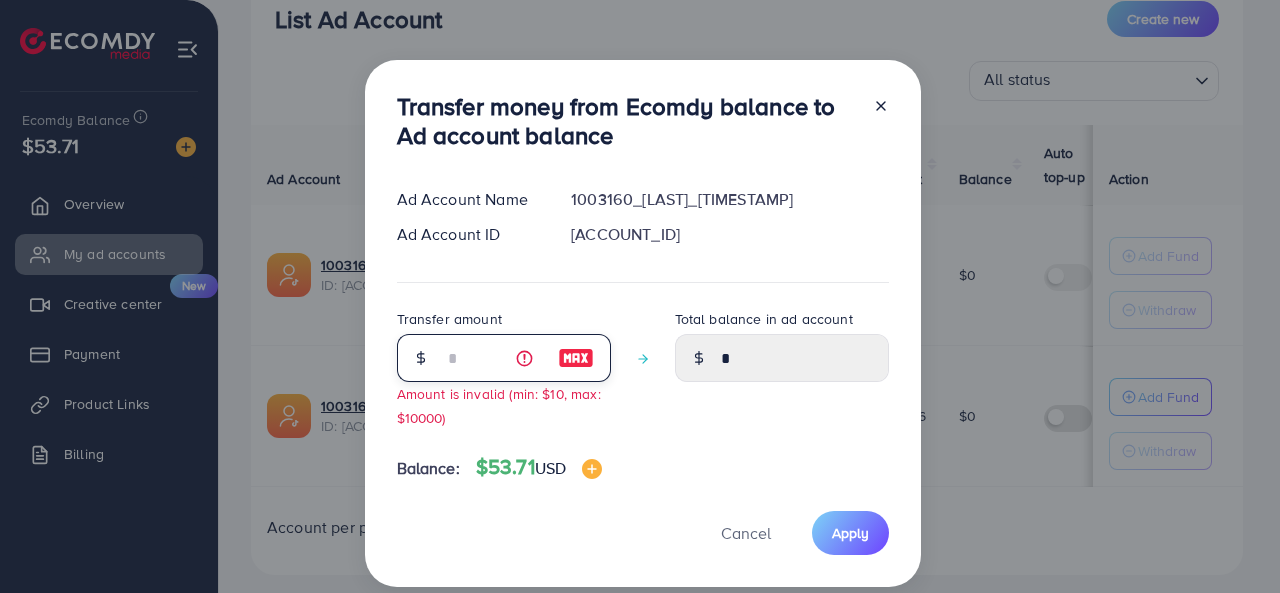type on "****" 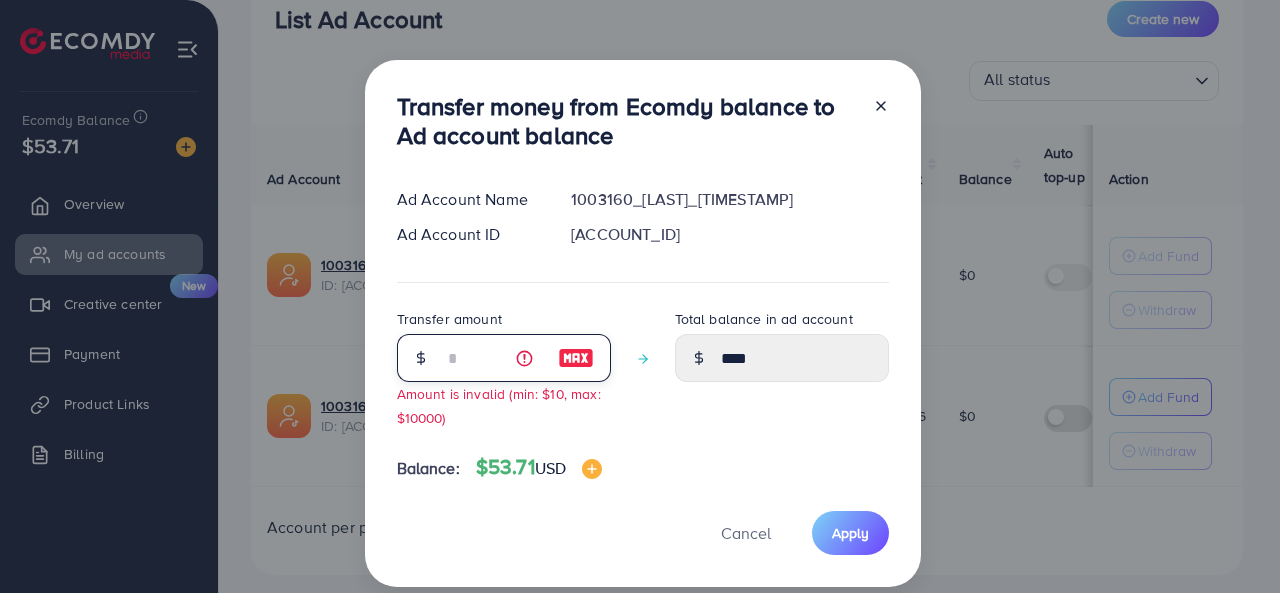 type on "**" 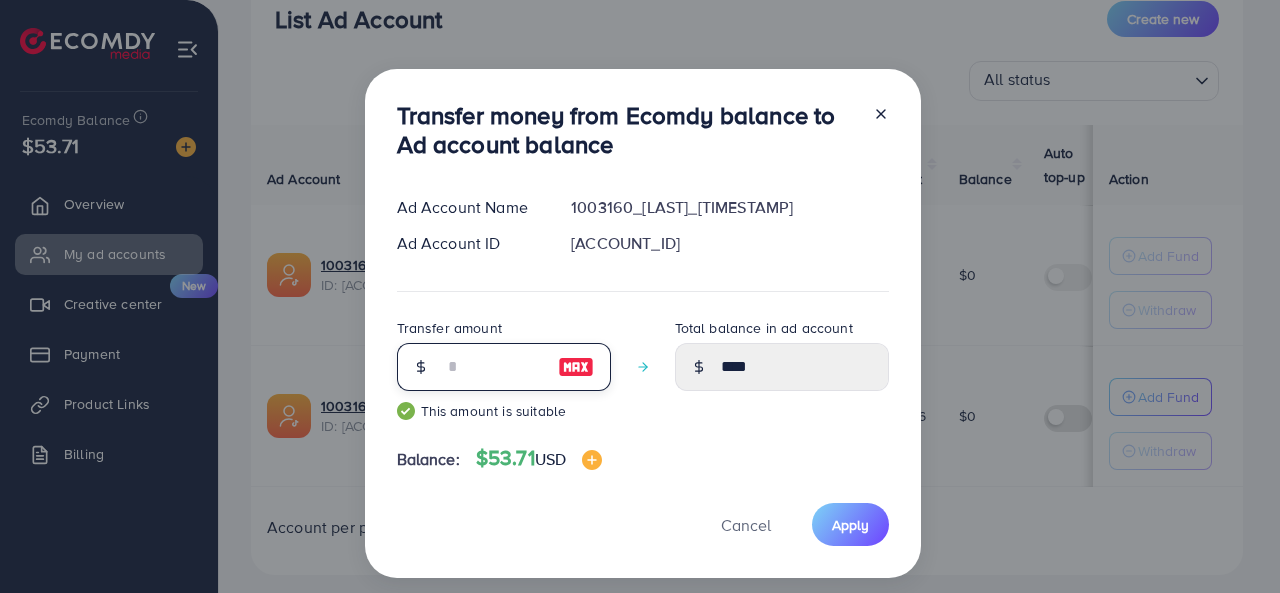 type on "*****" 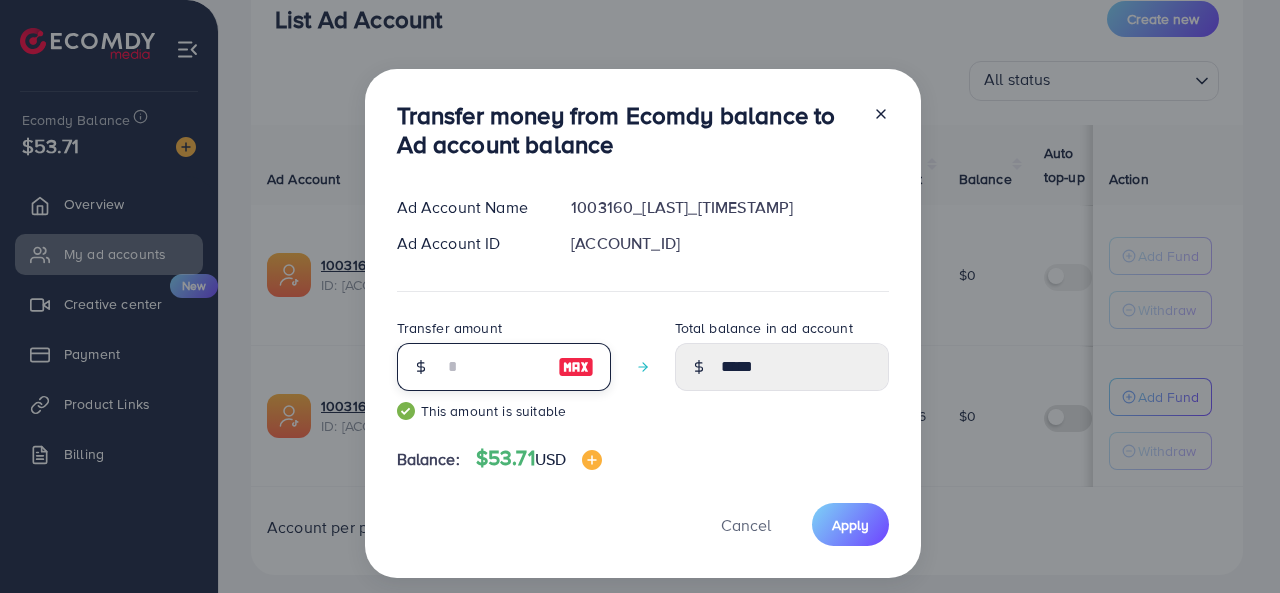 type on "**" 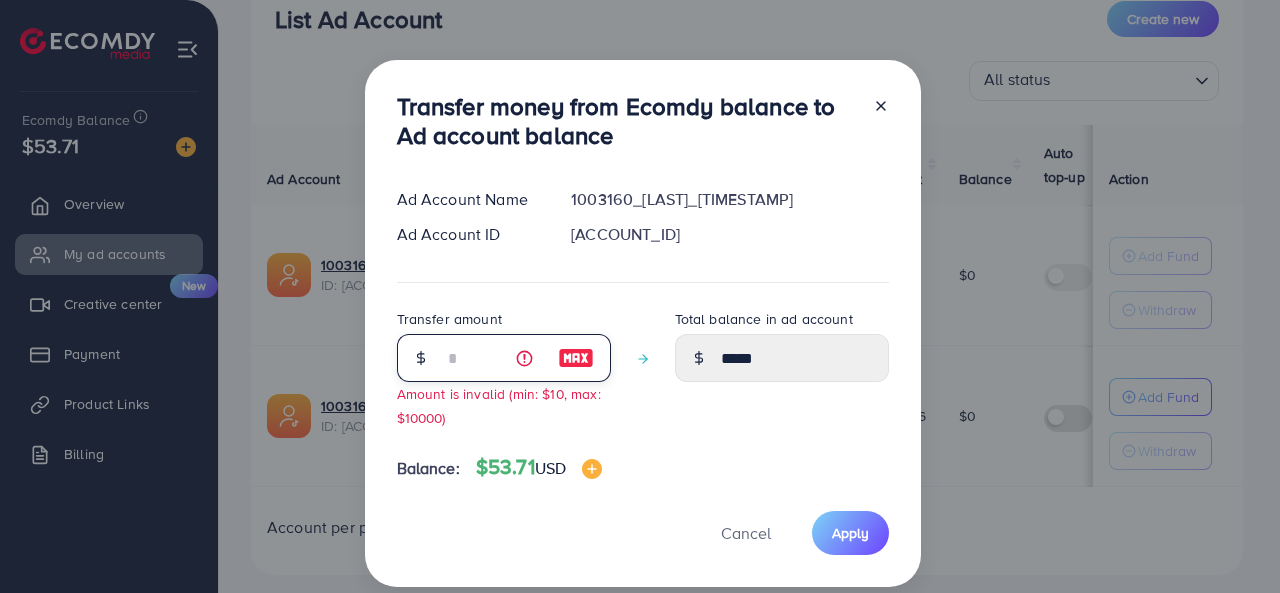 type on "****" 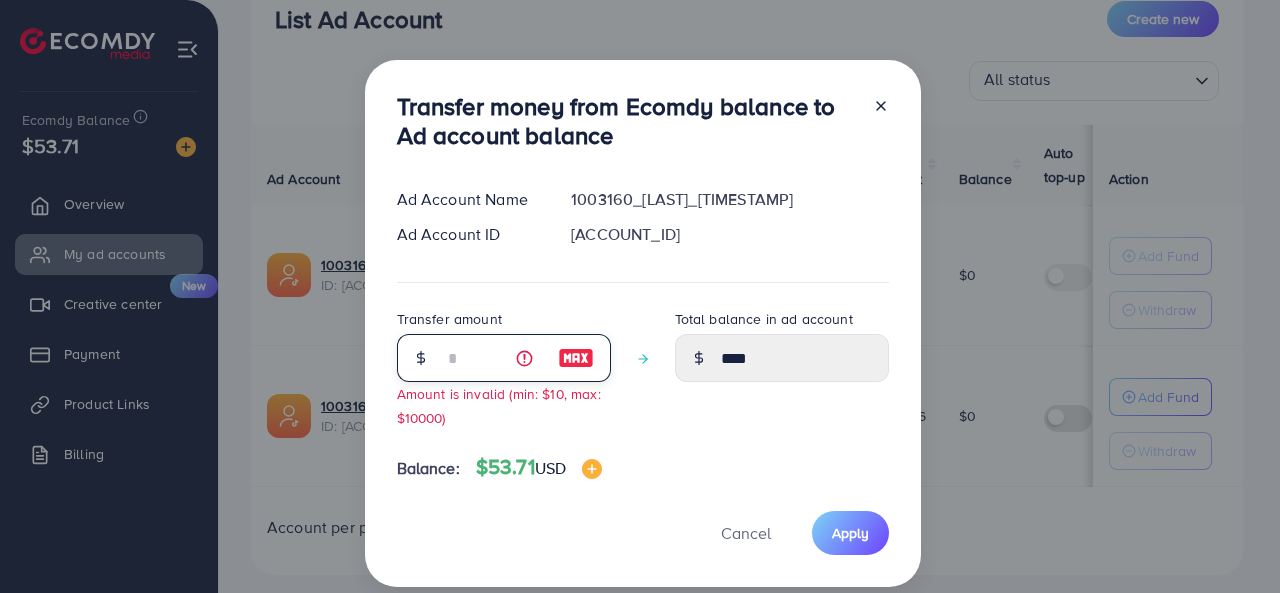 type 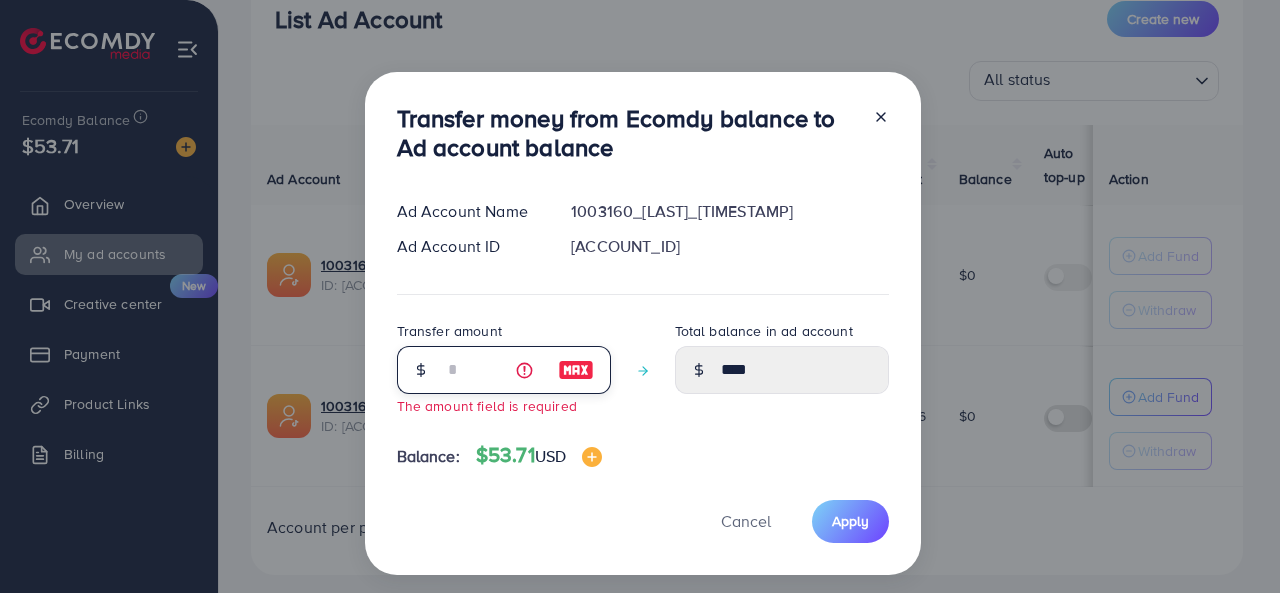 type on "*" 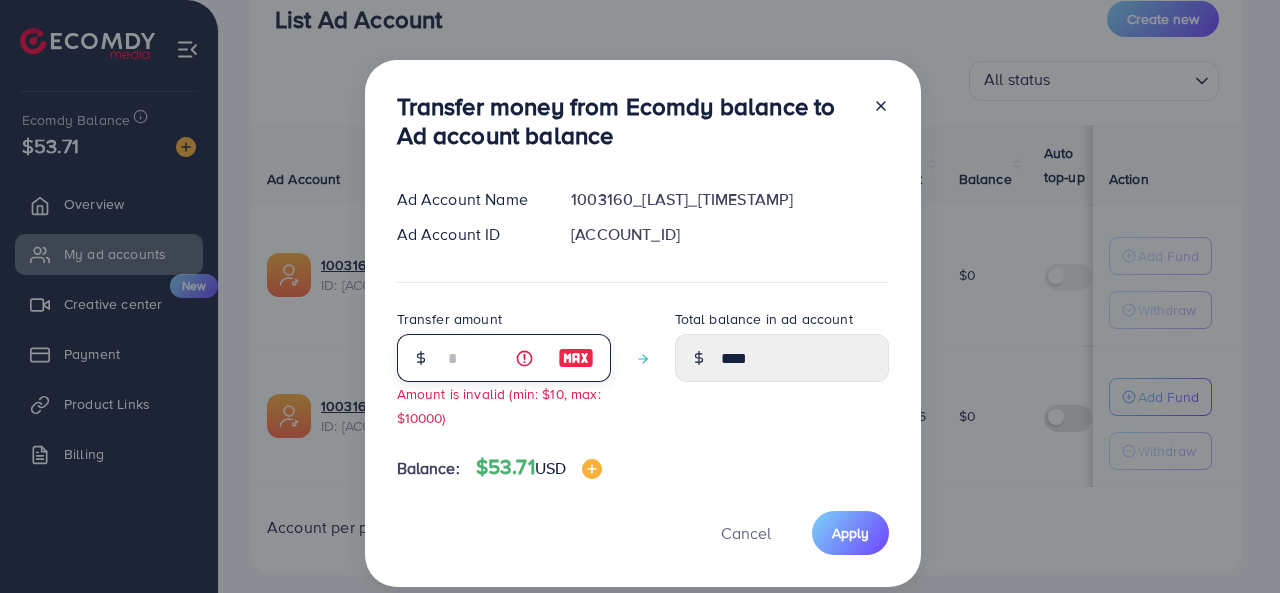 type on "**" 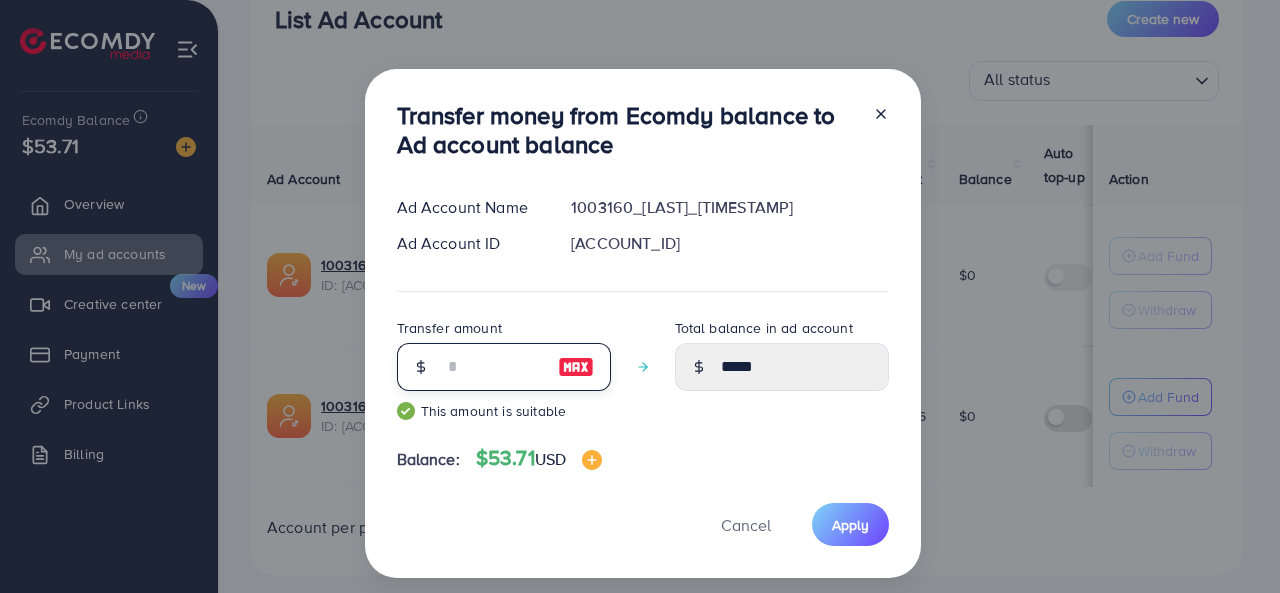 type on "**" 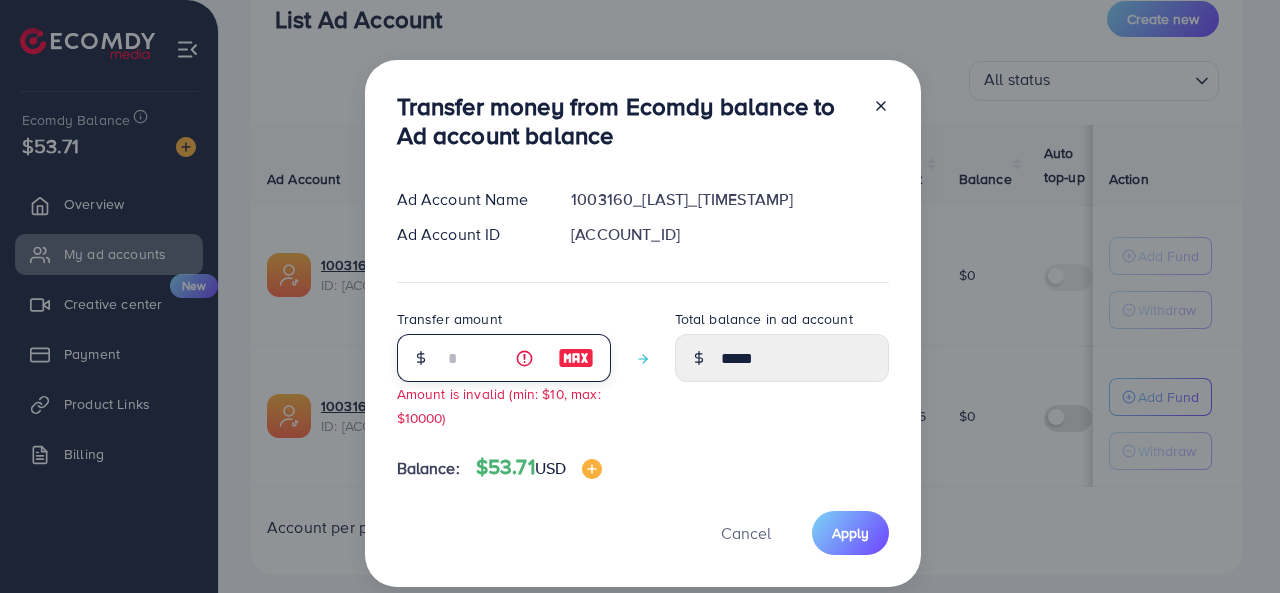 type on "****" 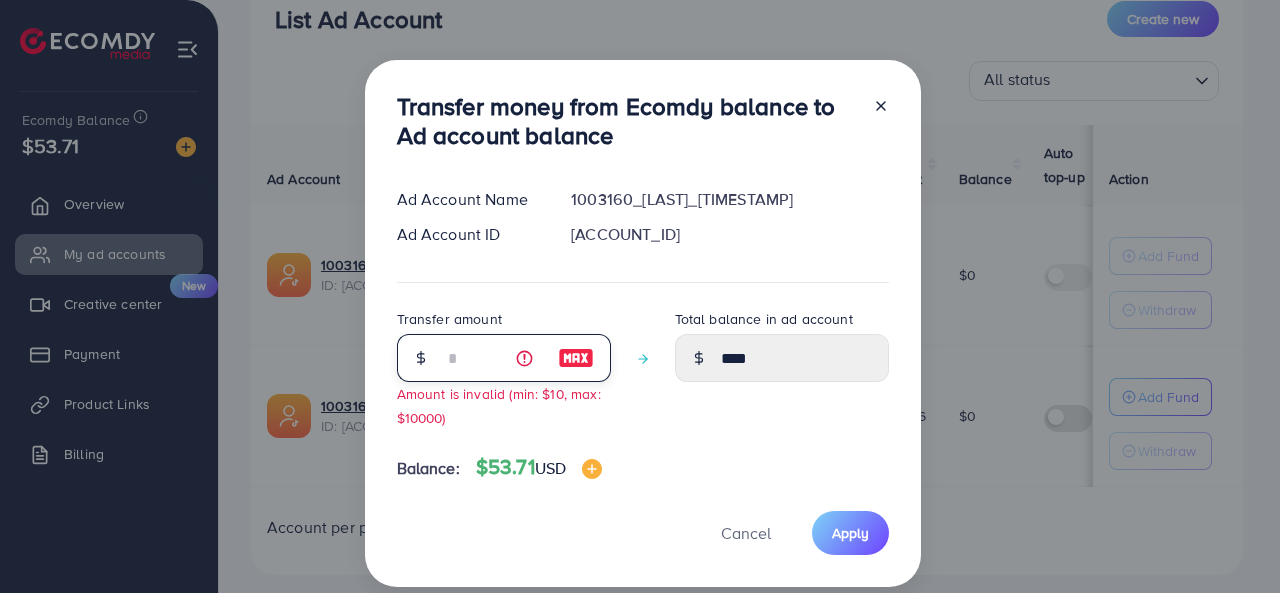type 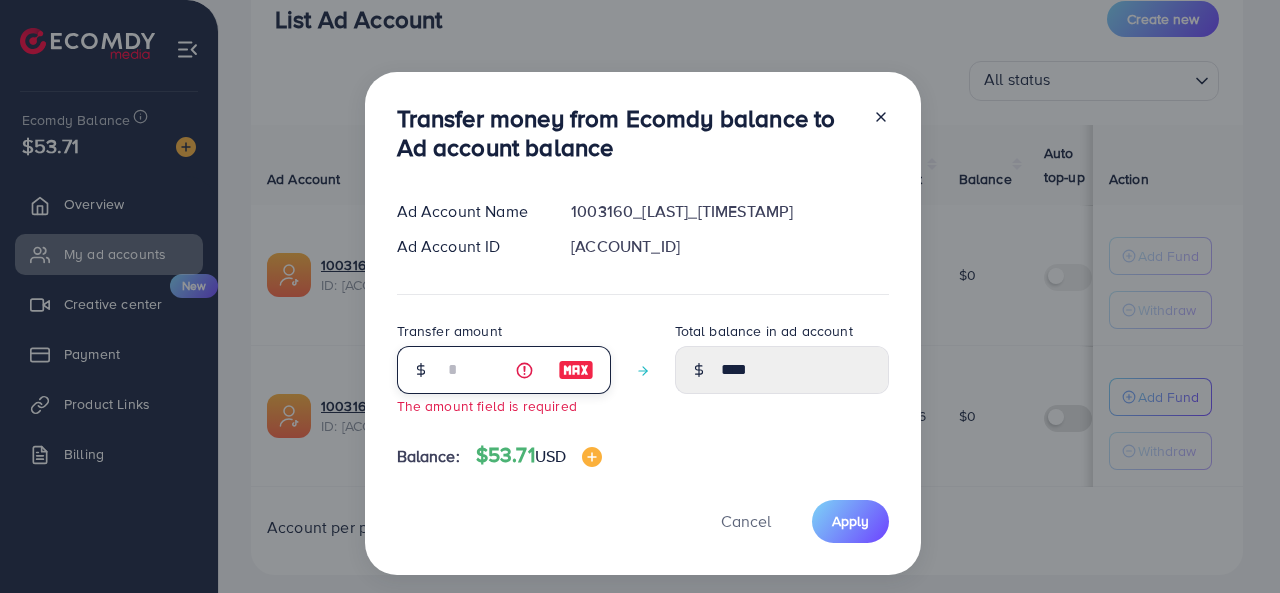 type on "****" 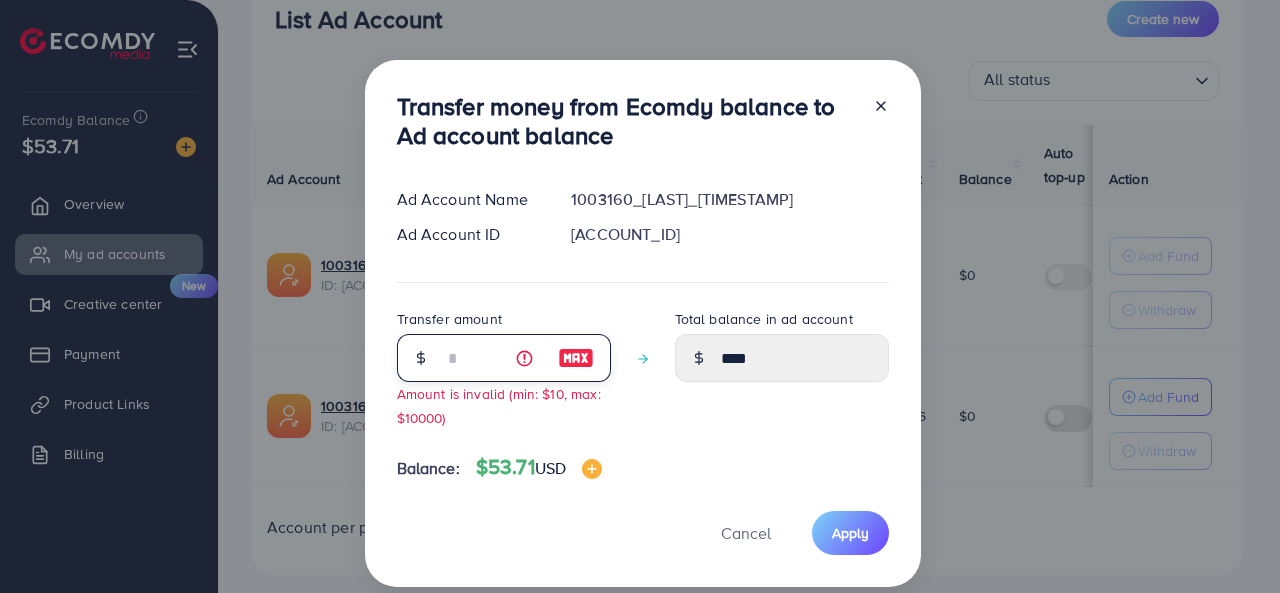 type on "****" 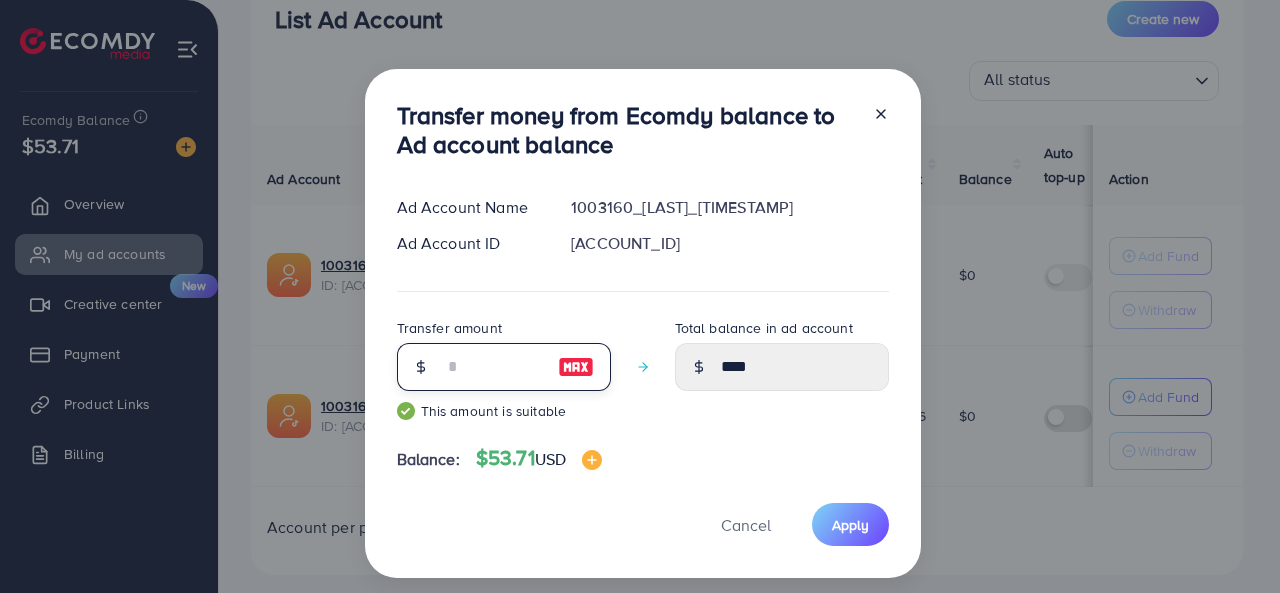 type on "*****" 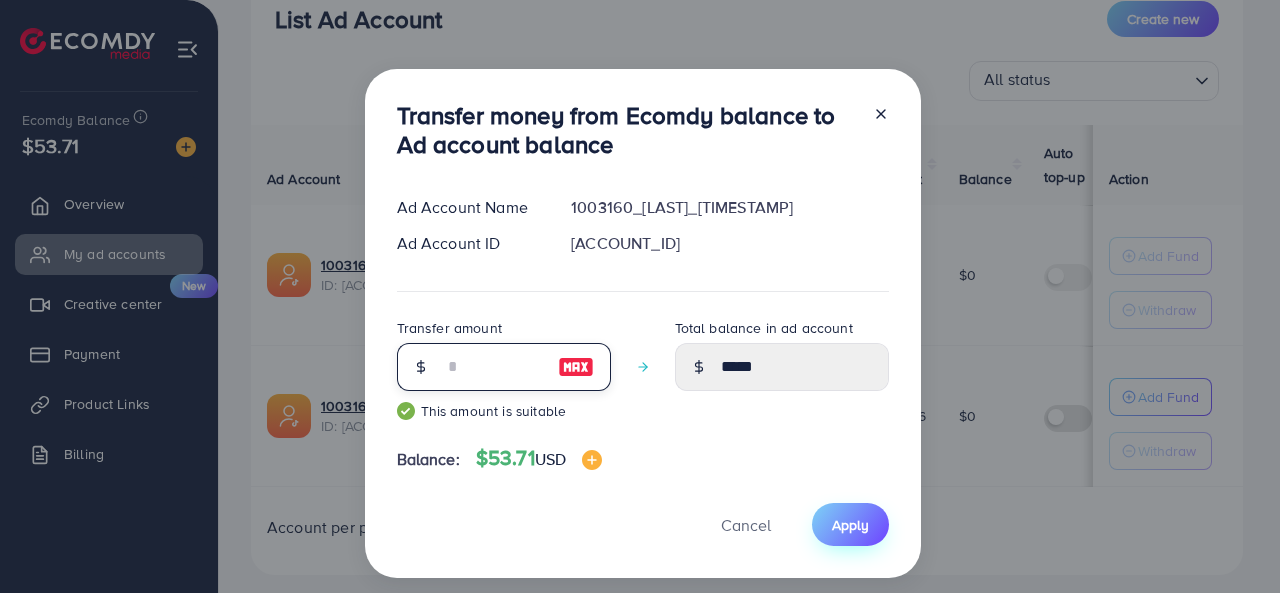 type on "**" 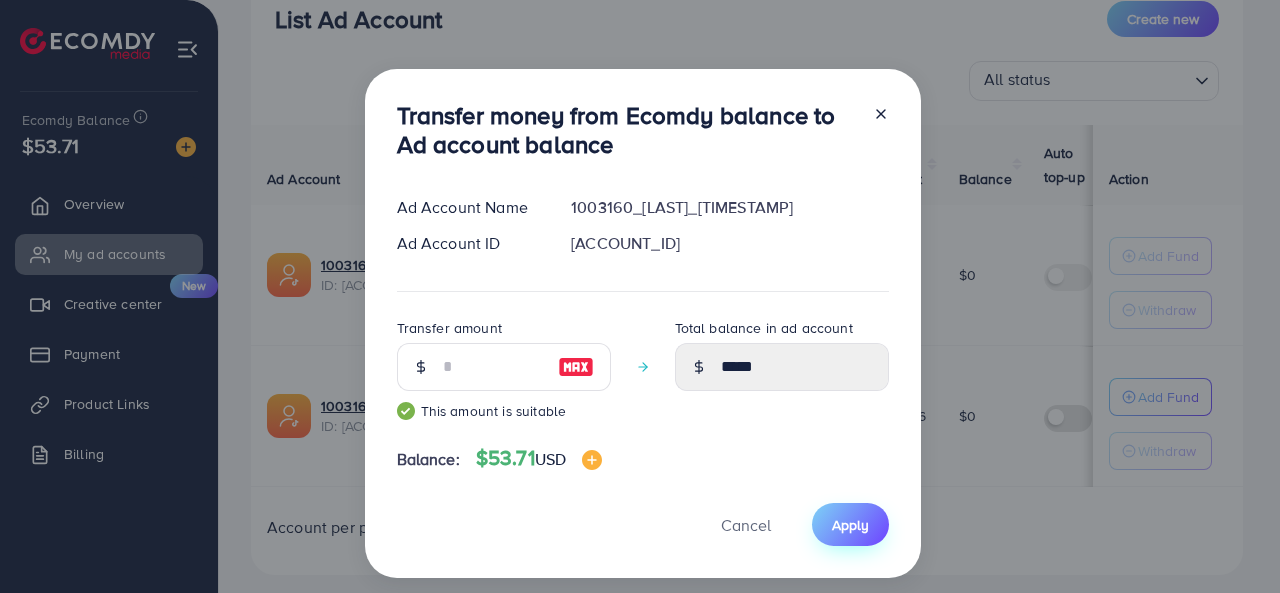 click on "Apply" at bounding box center (850, 525) 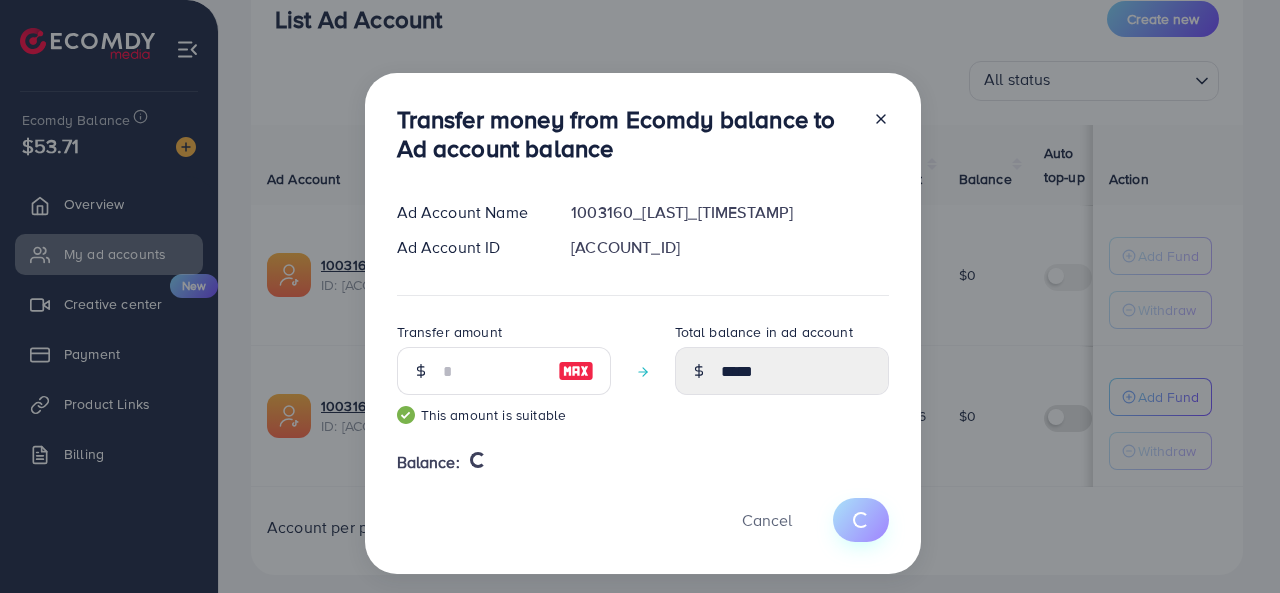type 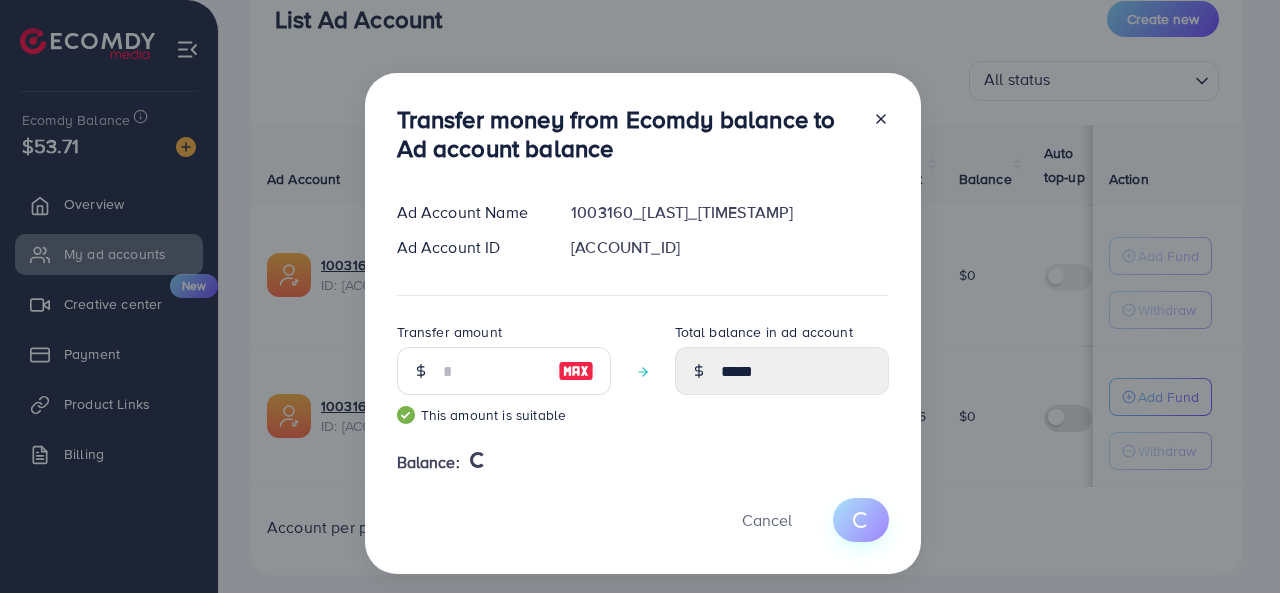 type on "*" 